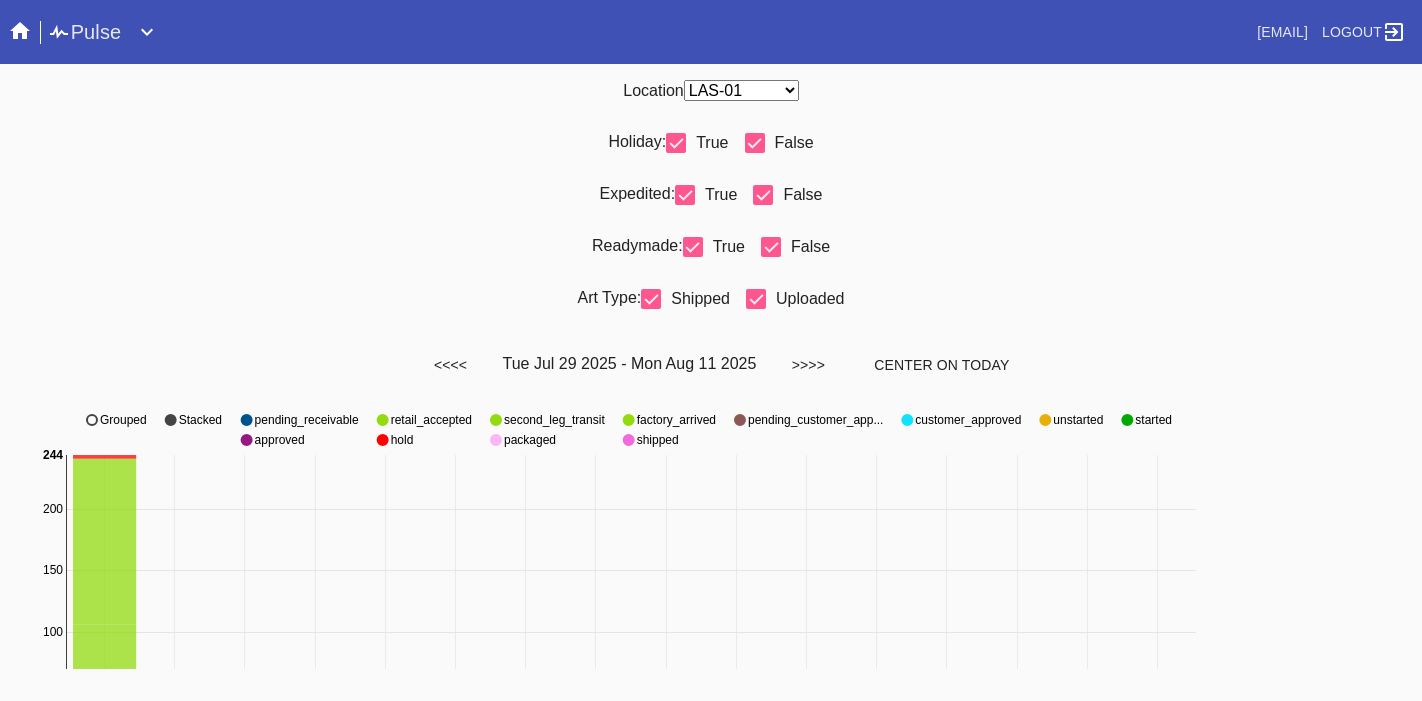 scroll, scrollTop: 0, scrollLeft: 0, axis: both 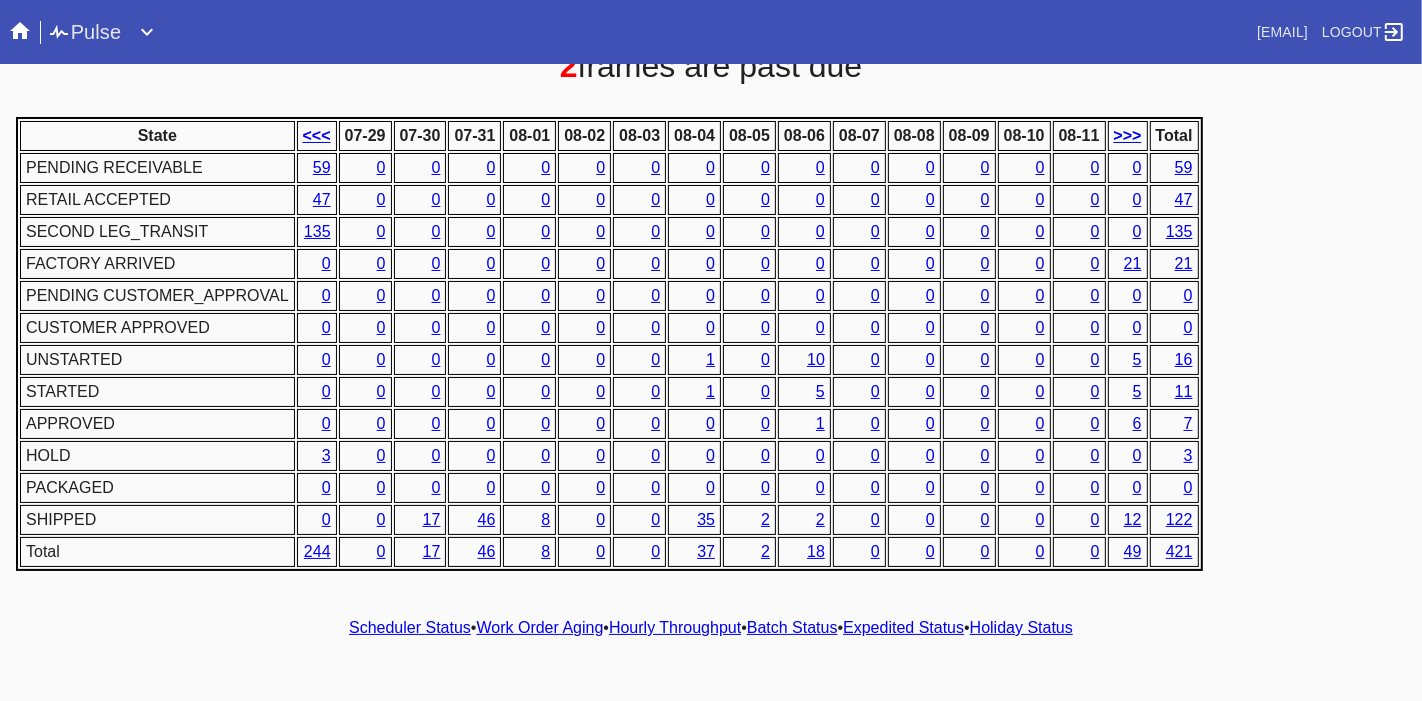 click on "Hourly Throughput" at bounding box center [675, 627] 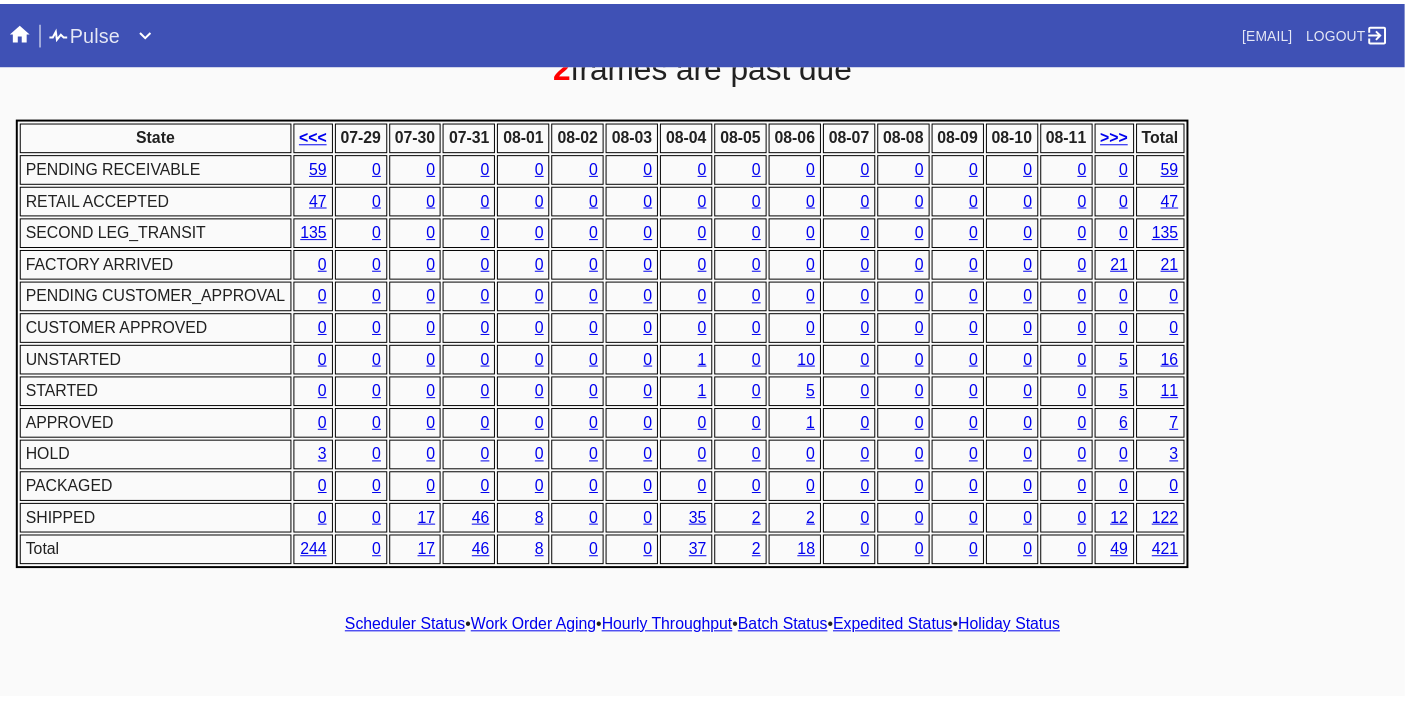 scroll, scrollTop: 0, scrollLeft: 0, axis: both 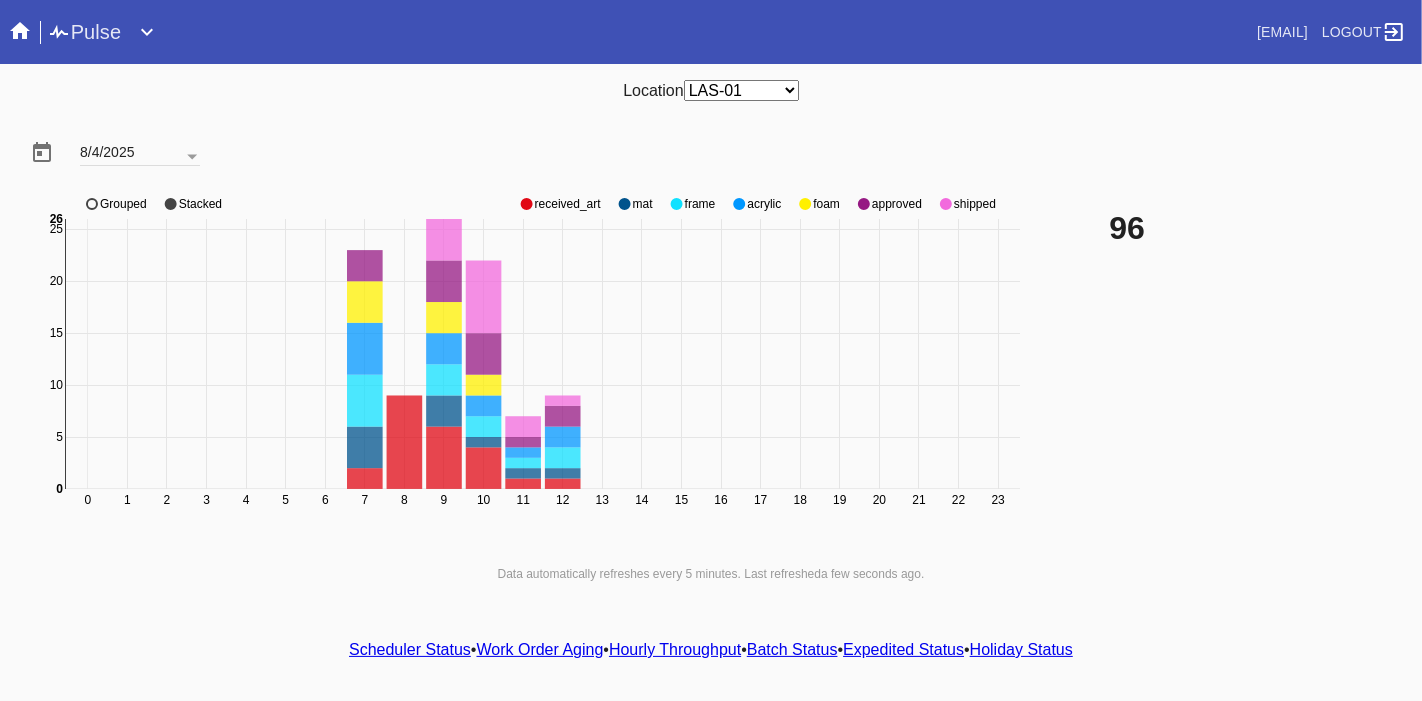 click on "approved" 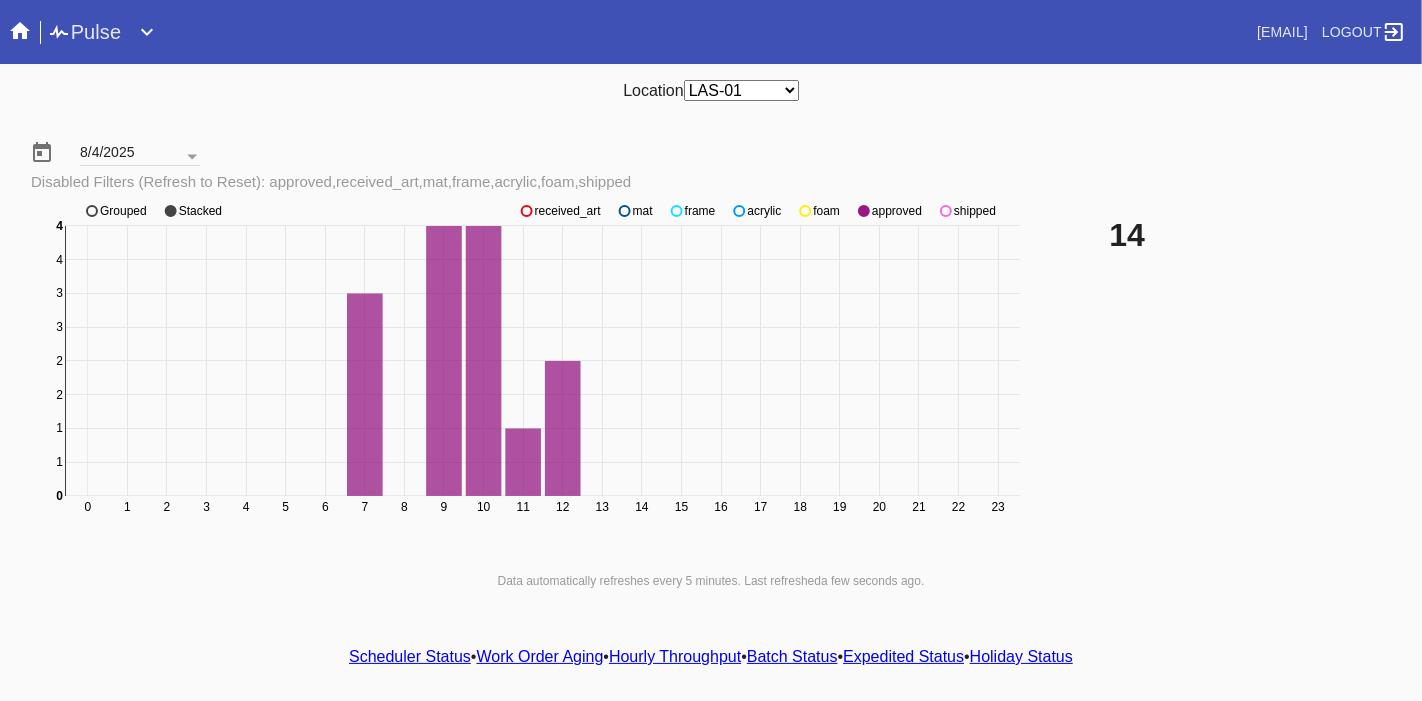 click on "shipped" 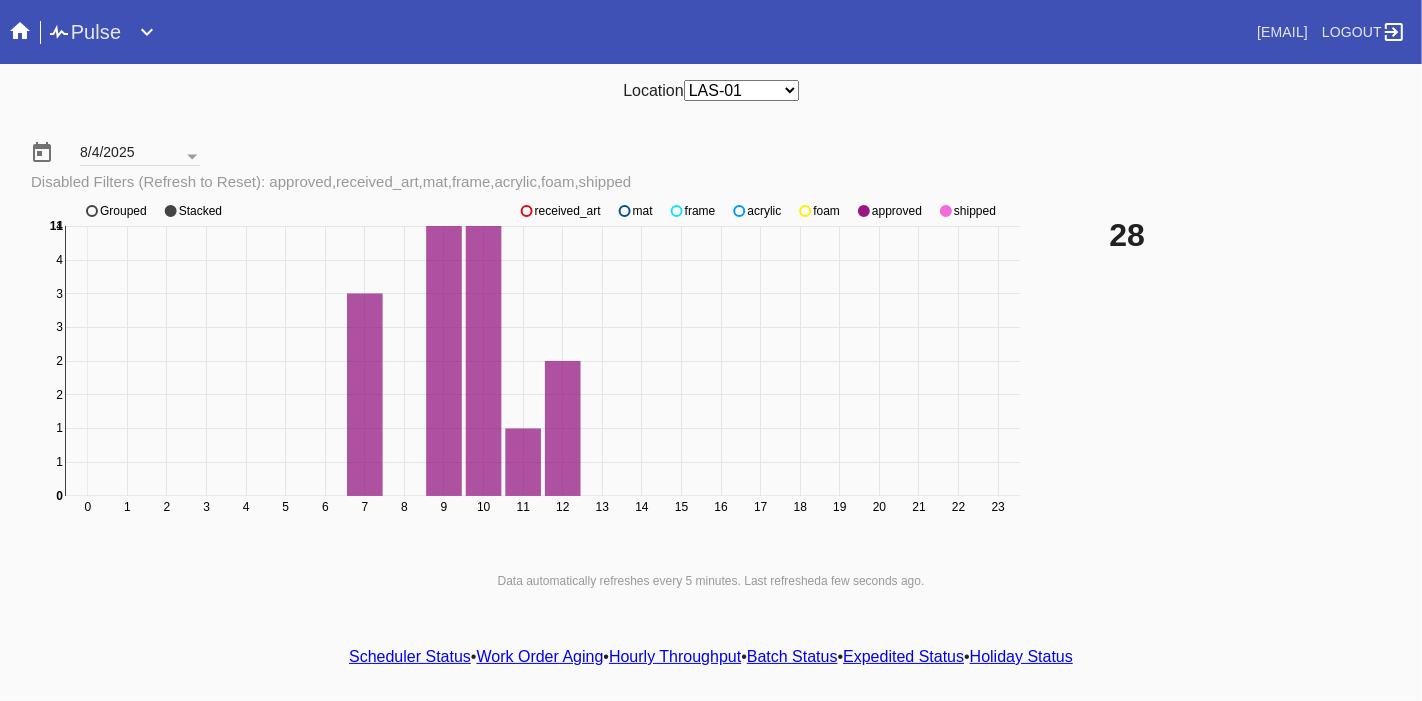 click on "shipped" 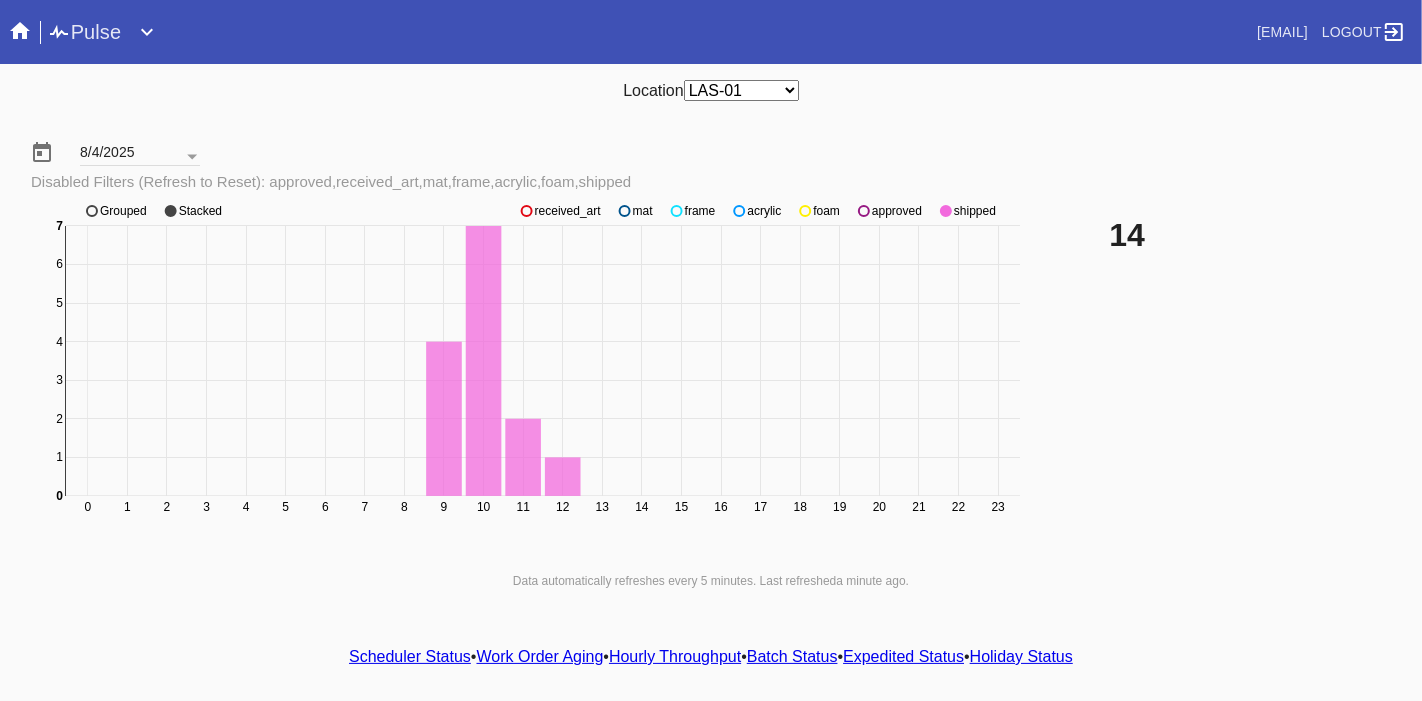 click on "approved" 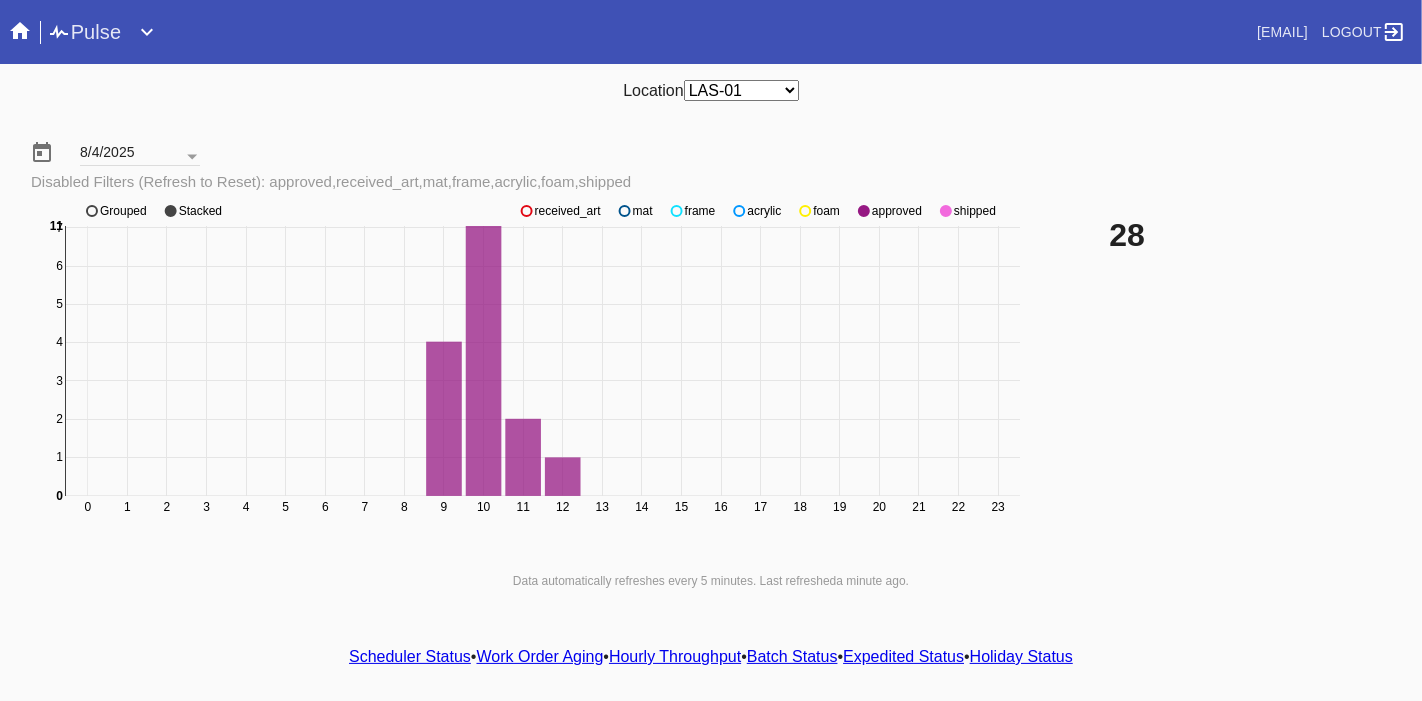 click on "approved" 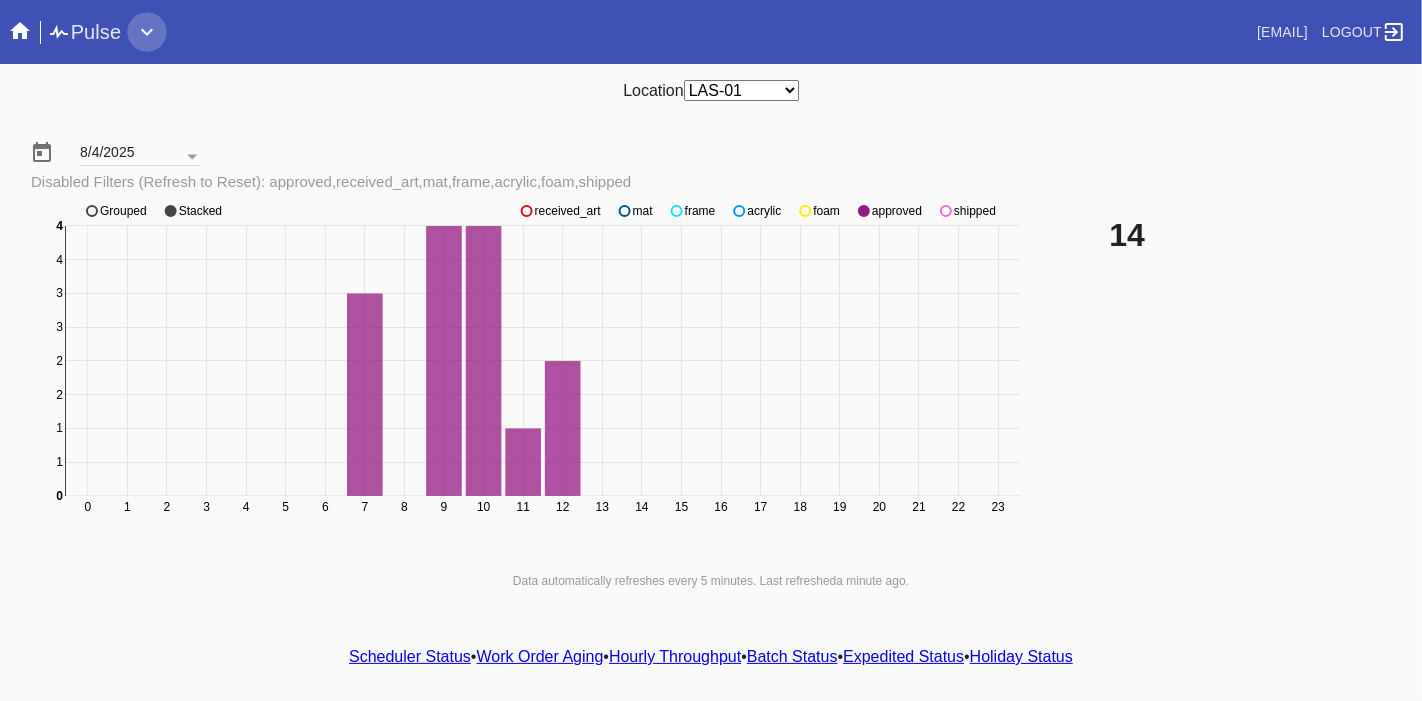 click 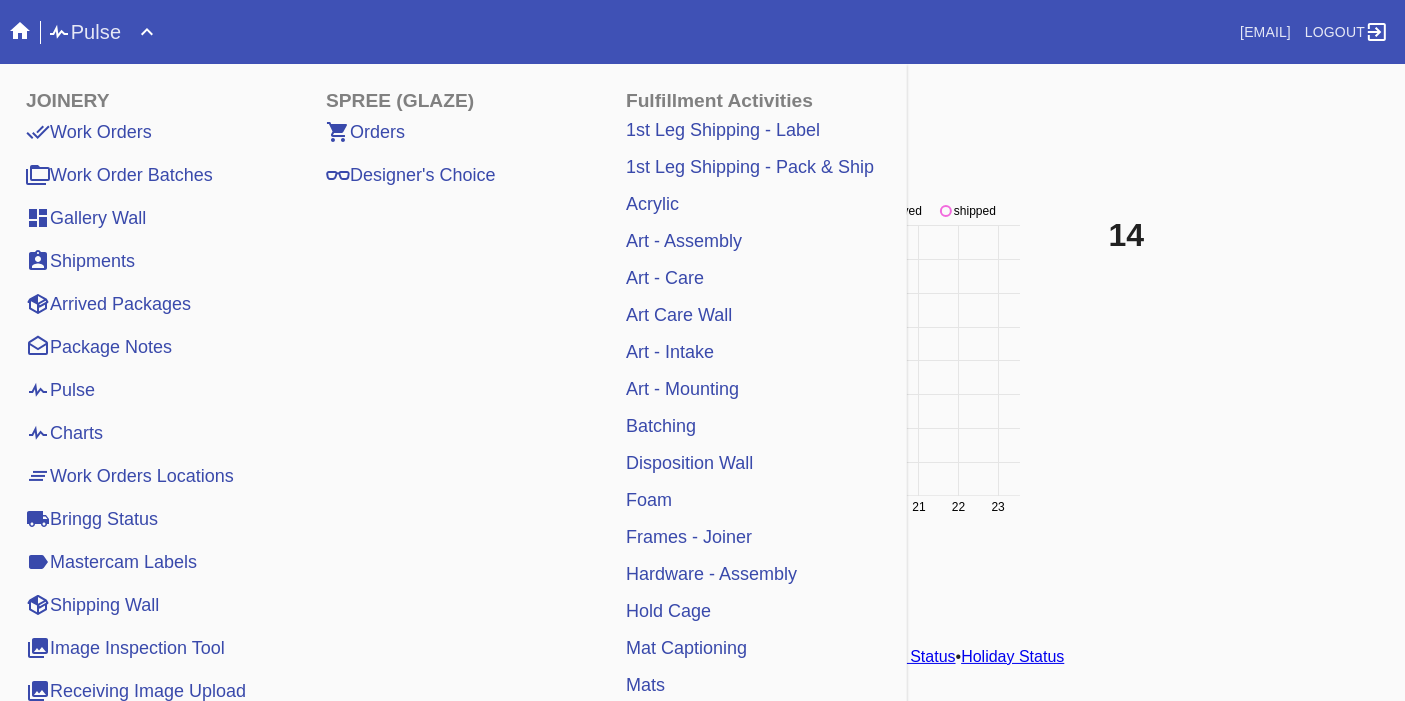 click on "14" at bounding box center (1249, 370) 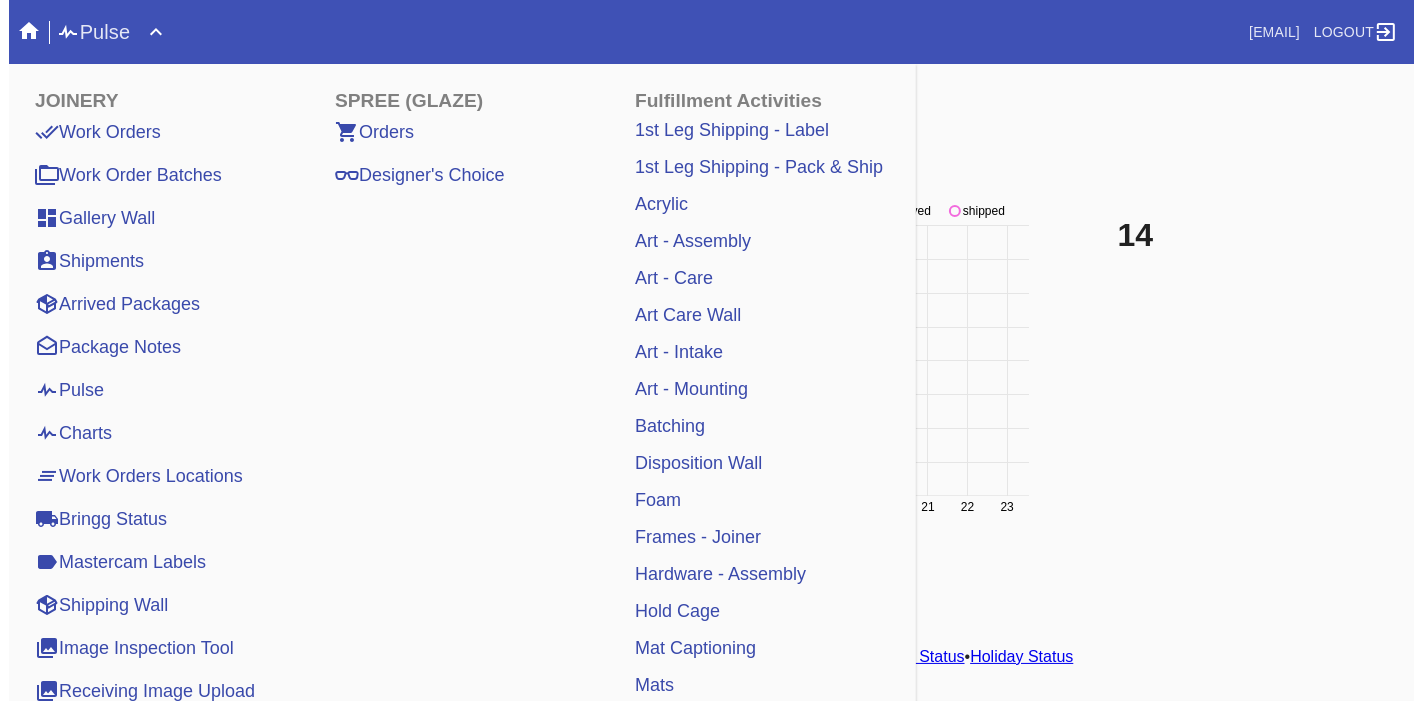 scroll, scrollTop: 30, scrollLeft: 0, axis: vertical 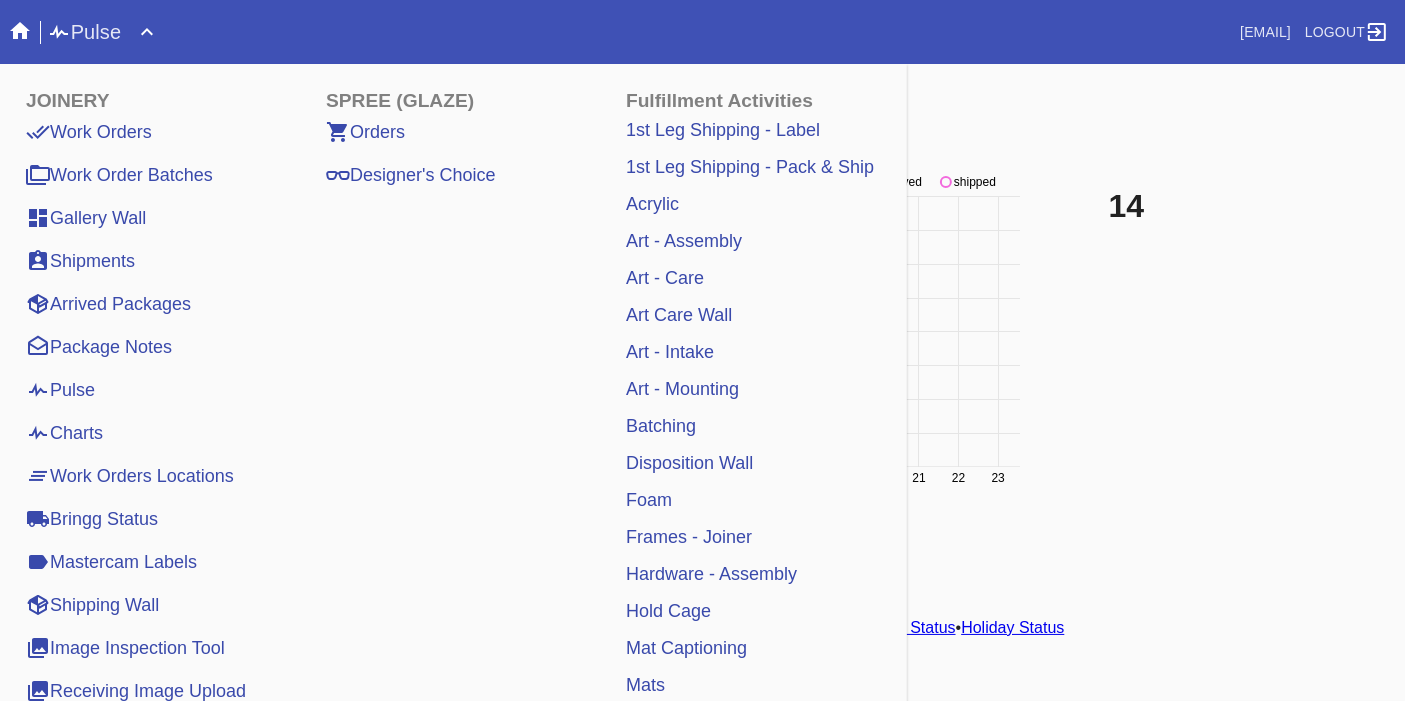 click on "Pulse" at bounding box center (60, 390) 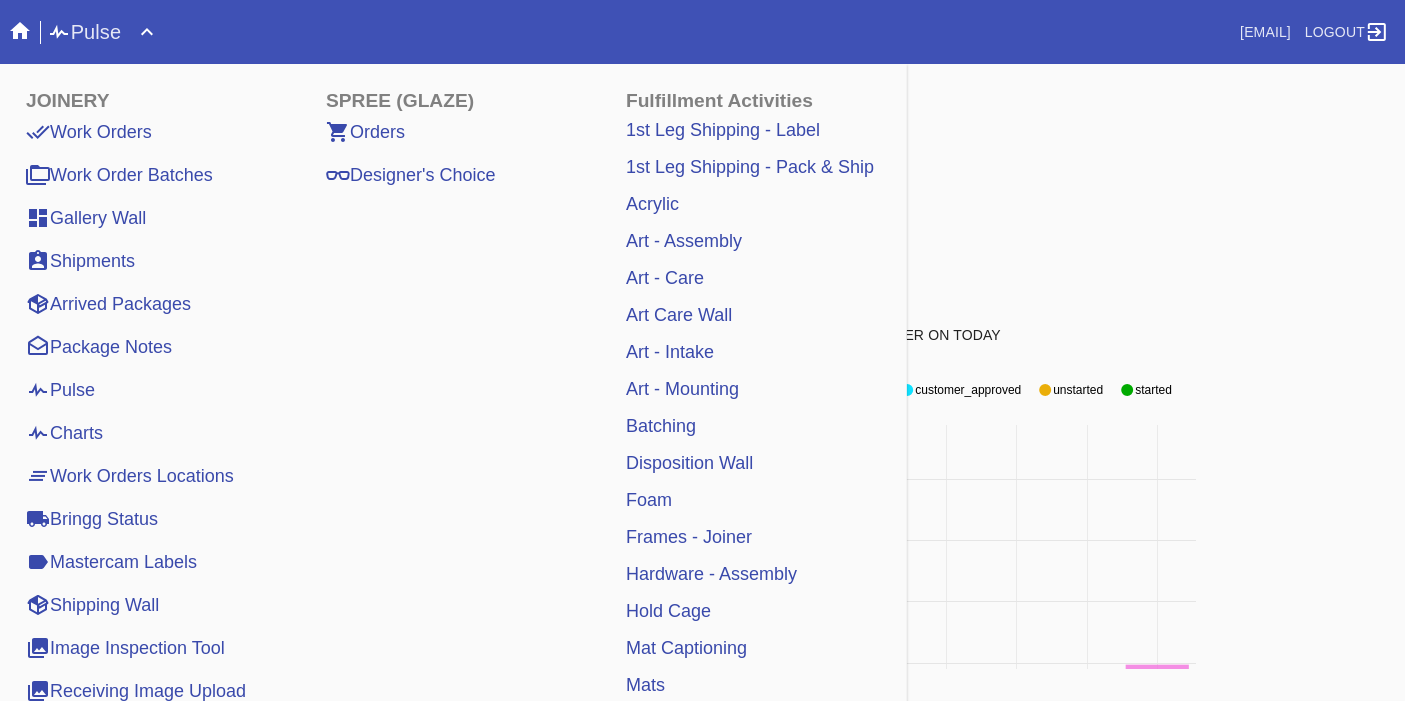 click 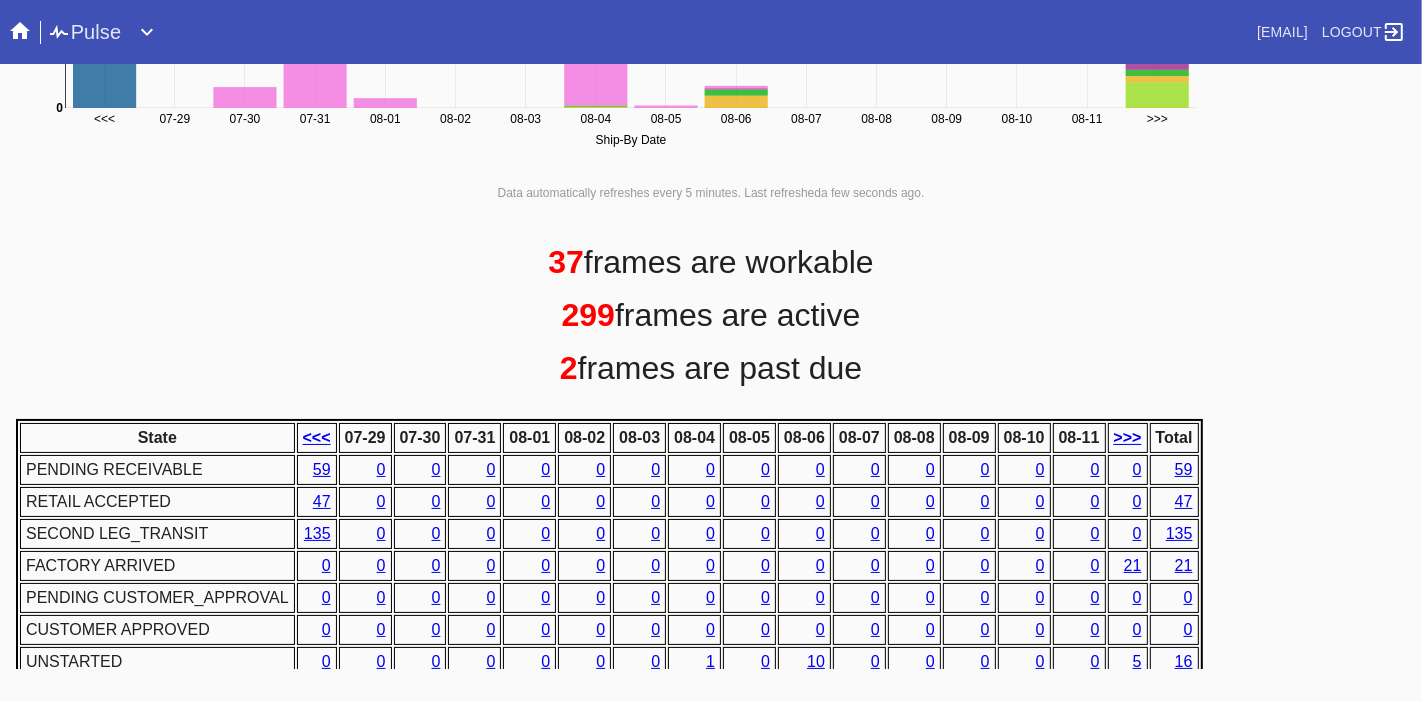 scroll, scrollTop: 950, scrollLeft: 0, axis: vertical 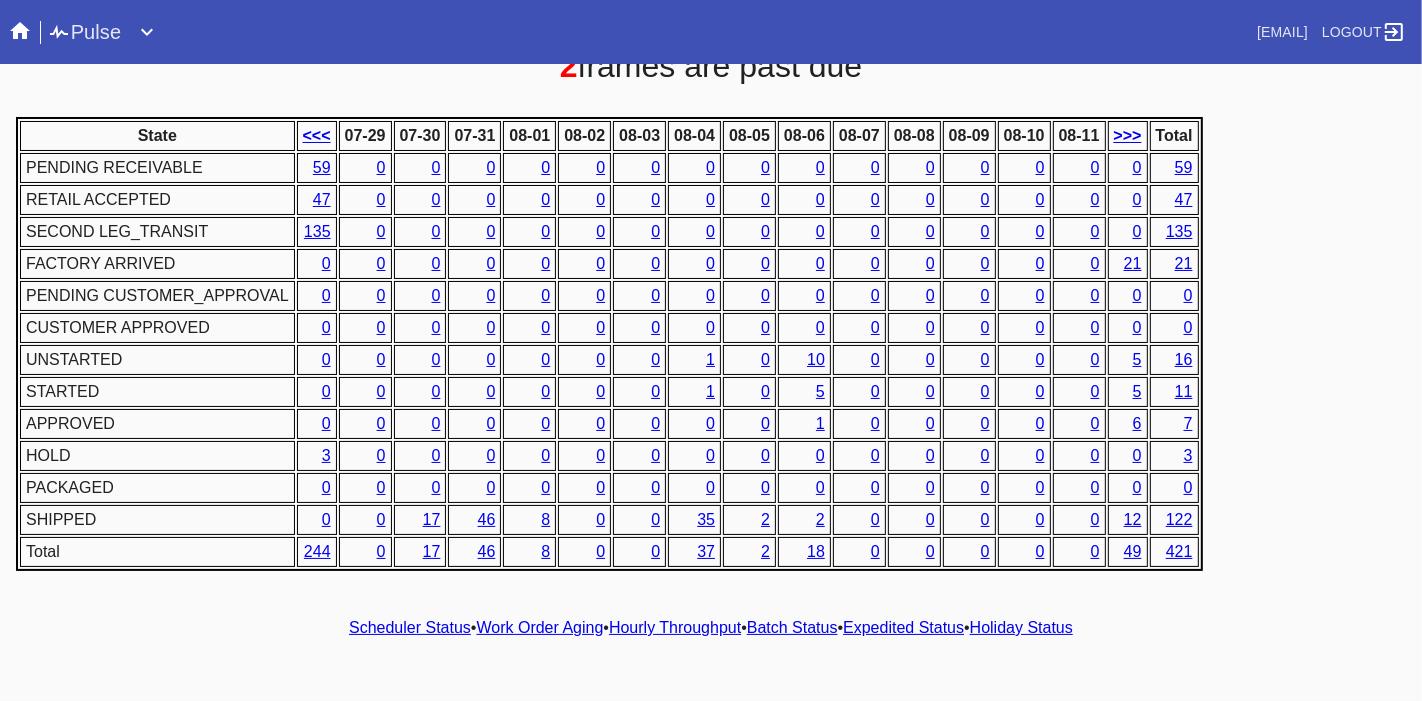 click on "122" at bounding box center (1179, 519) 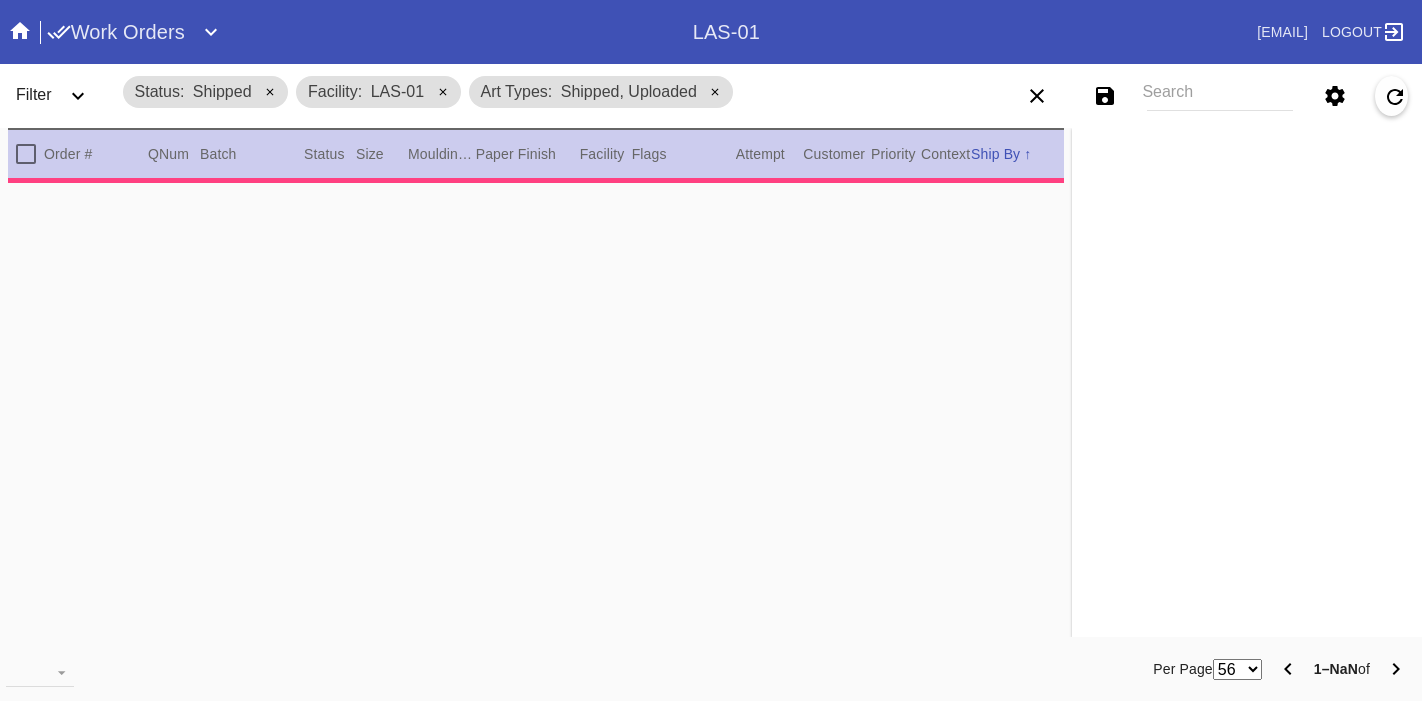scroll, scrollTop: 0, scrollLeft: 0, axis: both 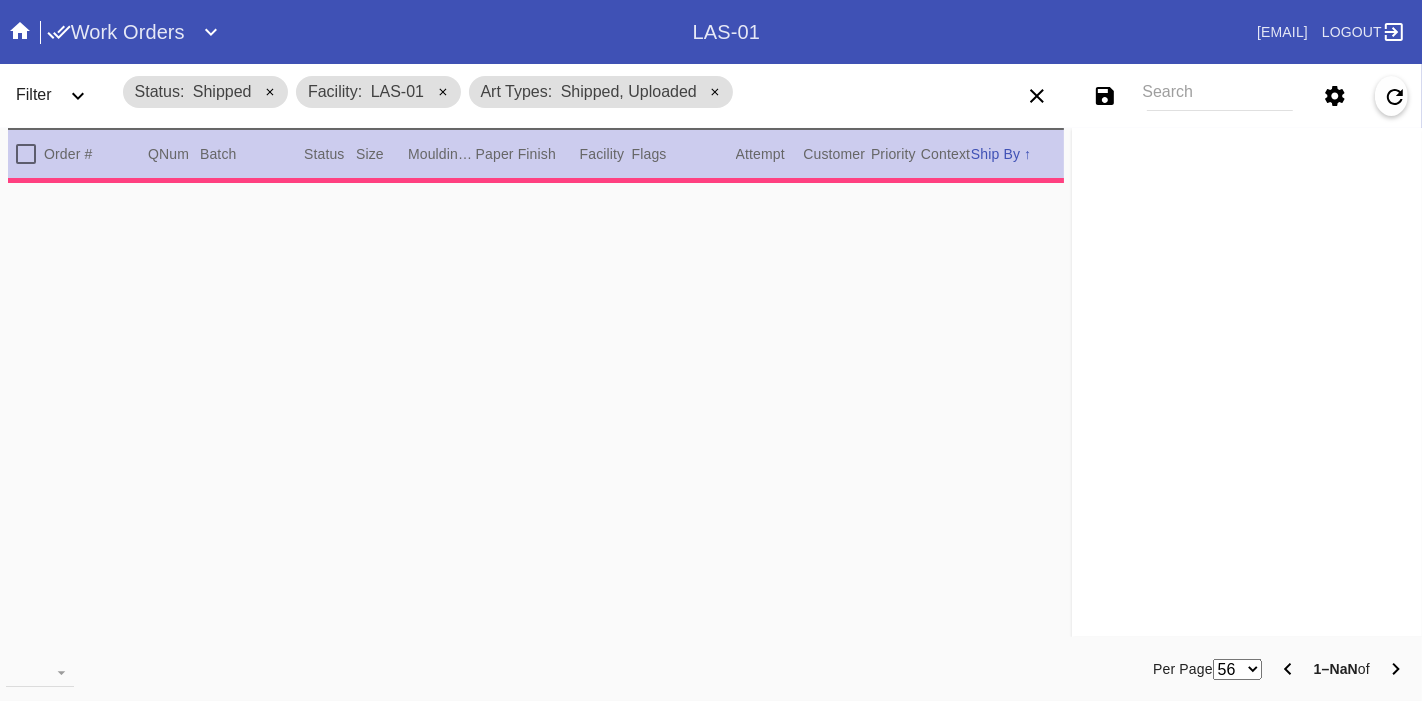 click 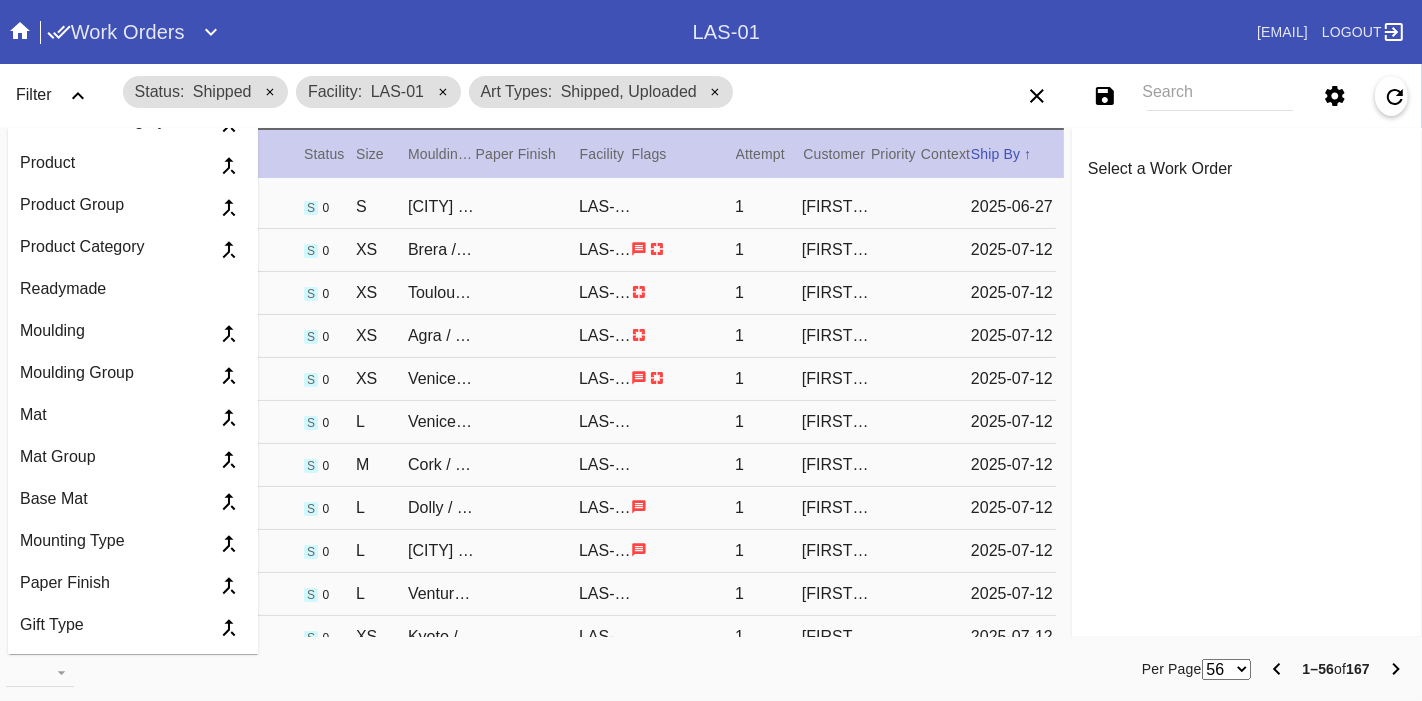 scroll, scrollTop: 1524, scrollLeft: 0, axis: vertical 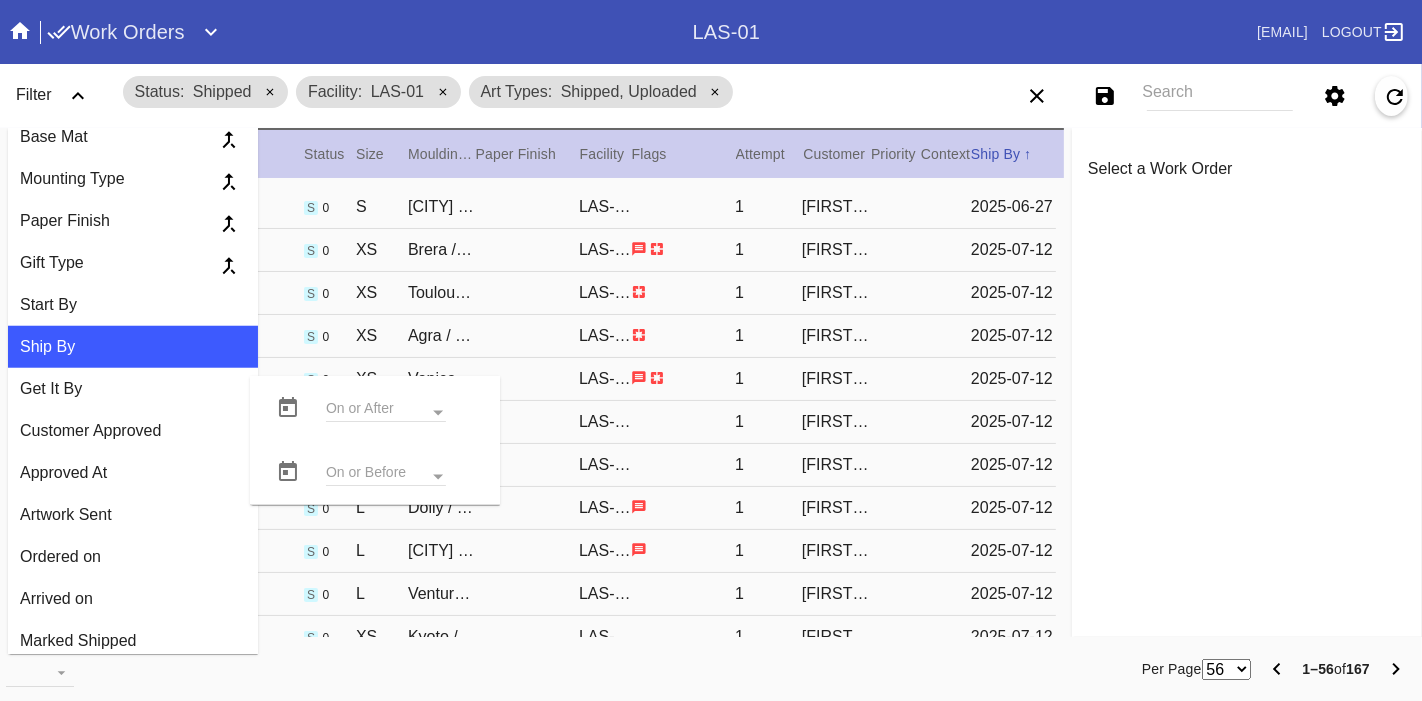 click at bounding box center [386, 474] 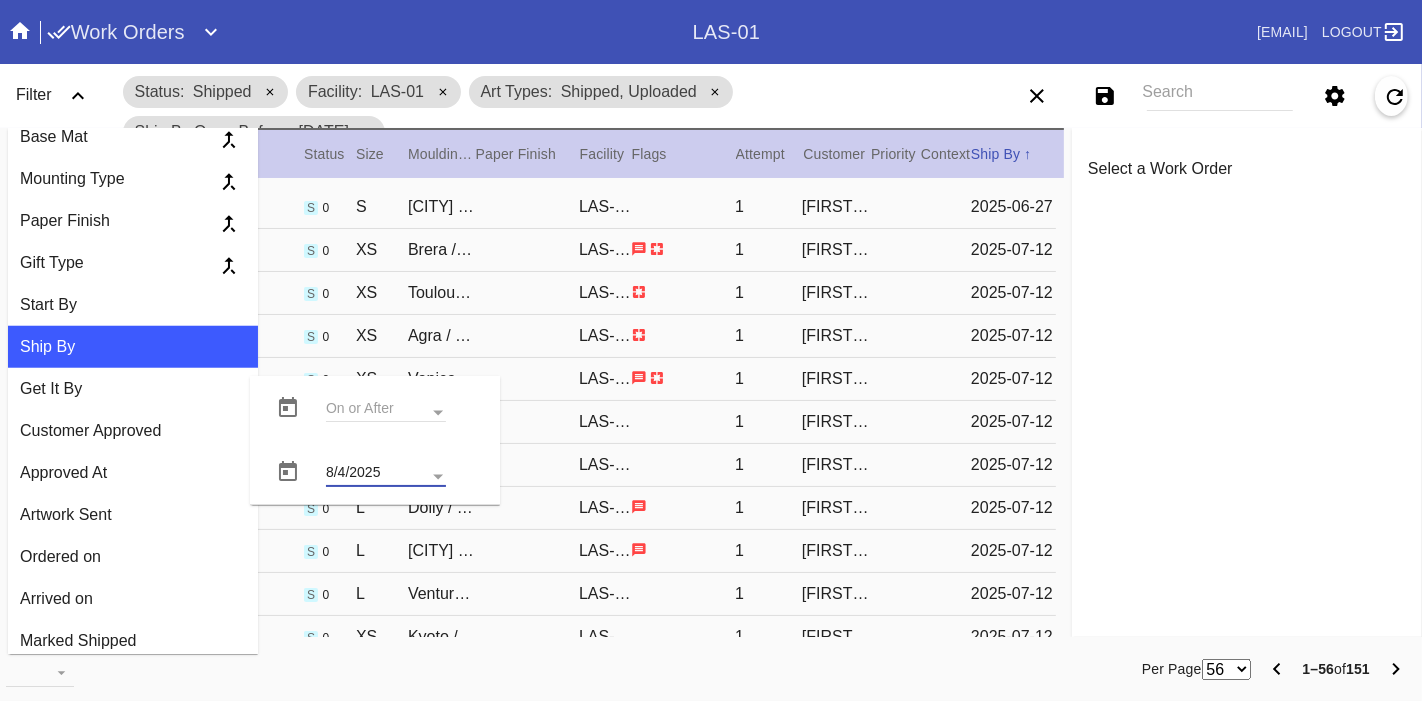 type on "8/4/2025" 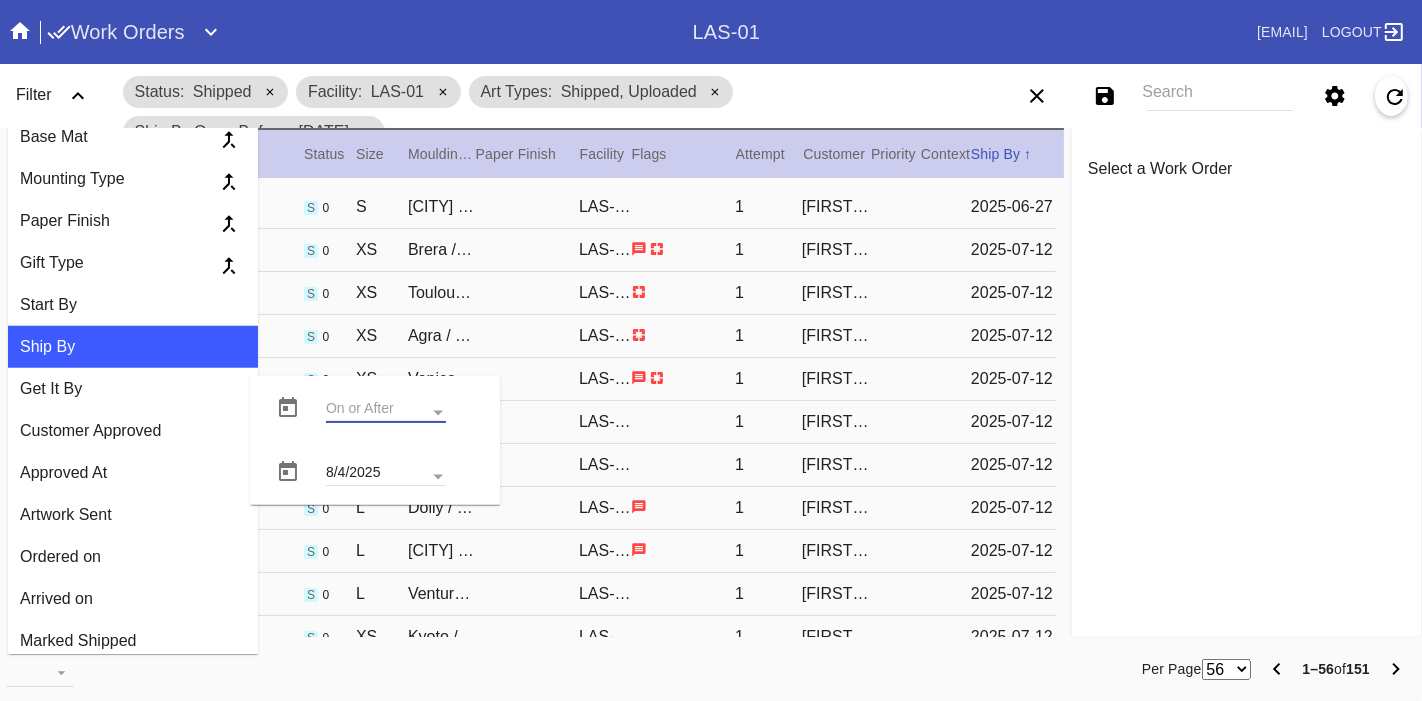 click at bounding box center (386, 410) 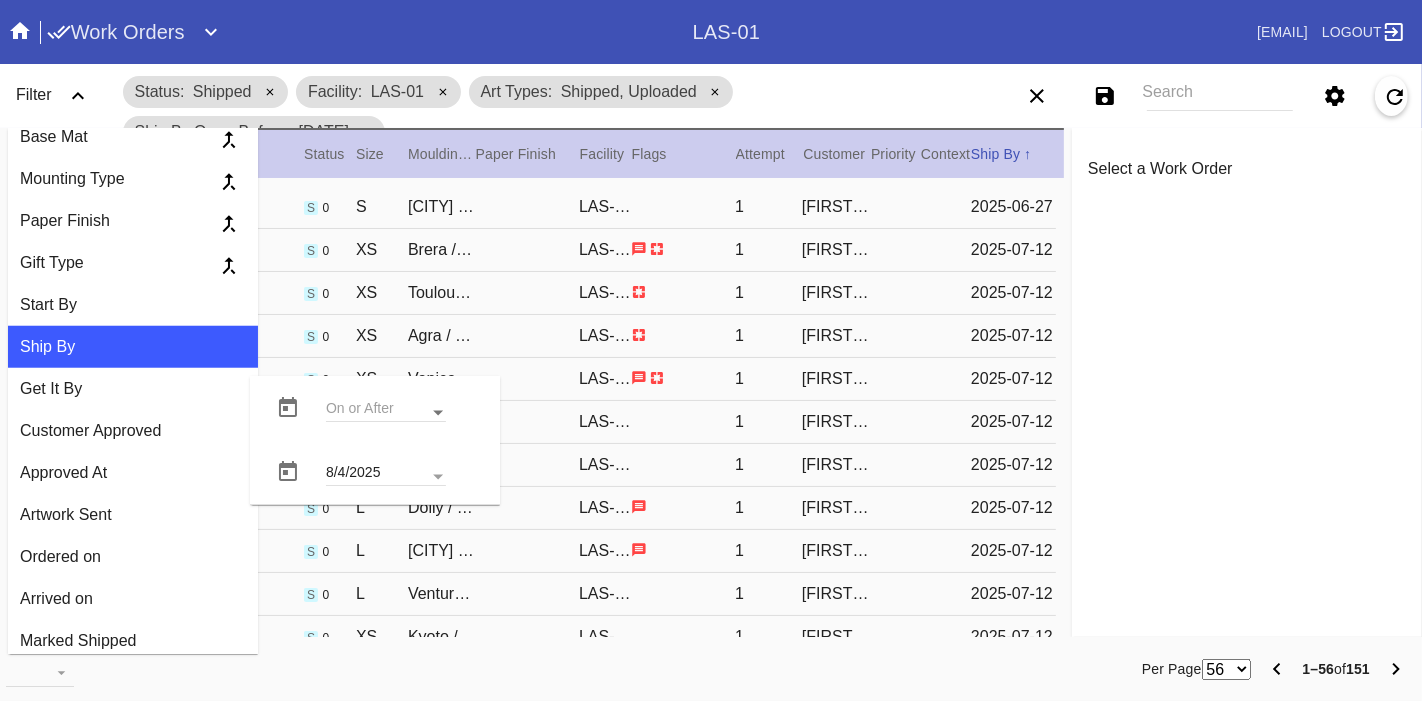 click at bounding box center (438, 412) 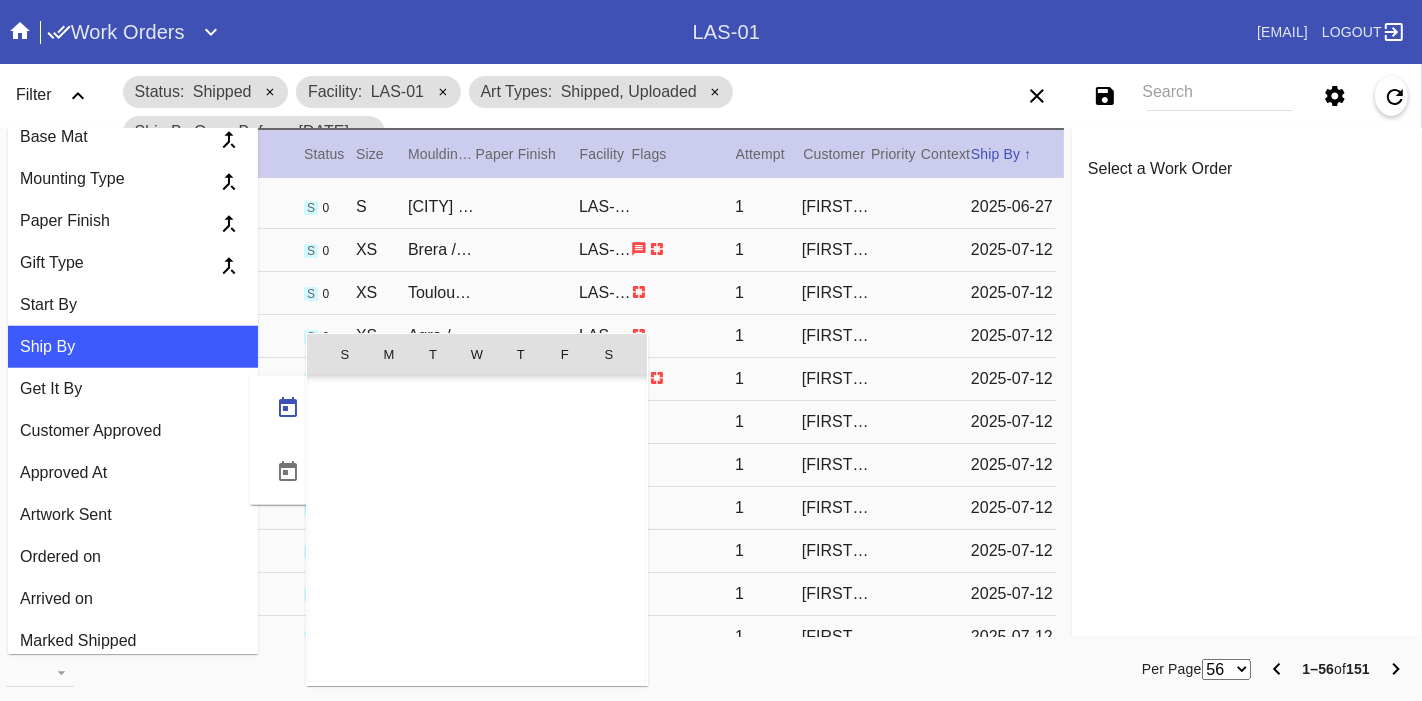 scroll, scrollTop: 462954, scrollLeft: 0, axis: vertical 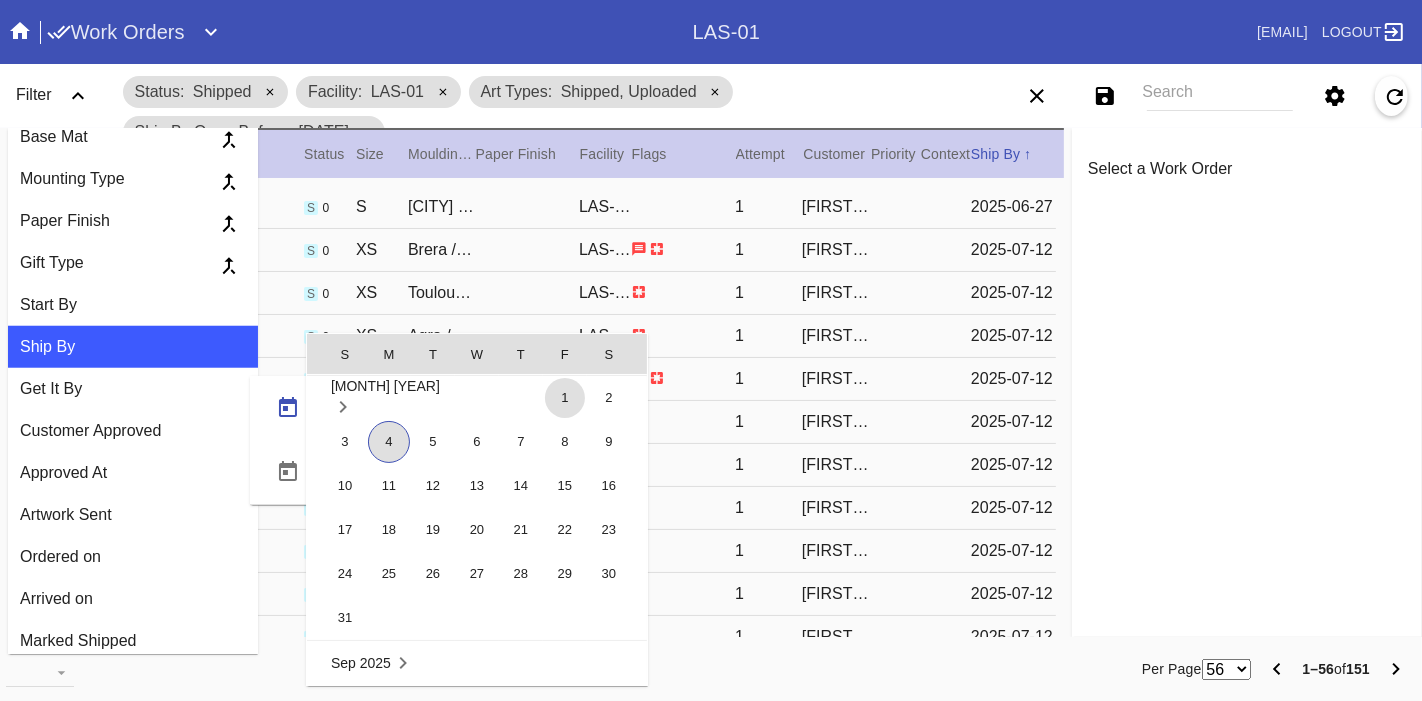 click on "1" at bounding box center [565, 398] 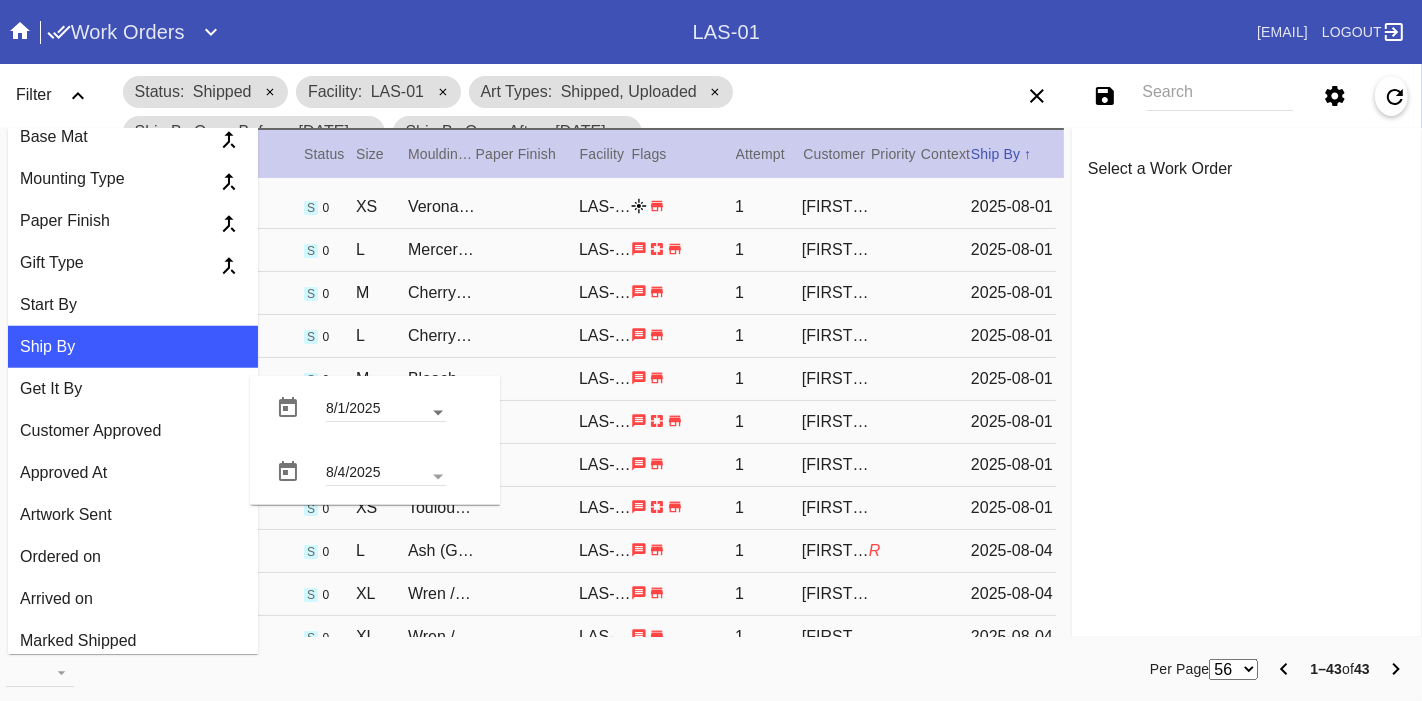 click at bounding box center [438, 413] 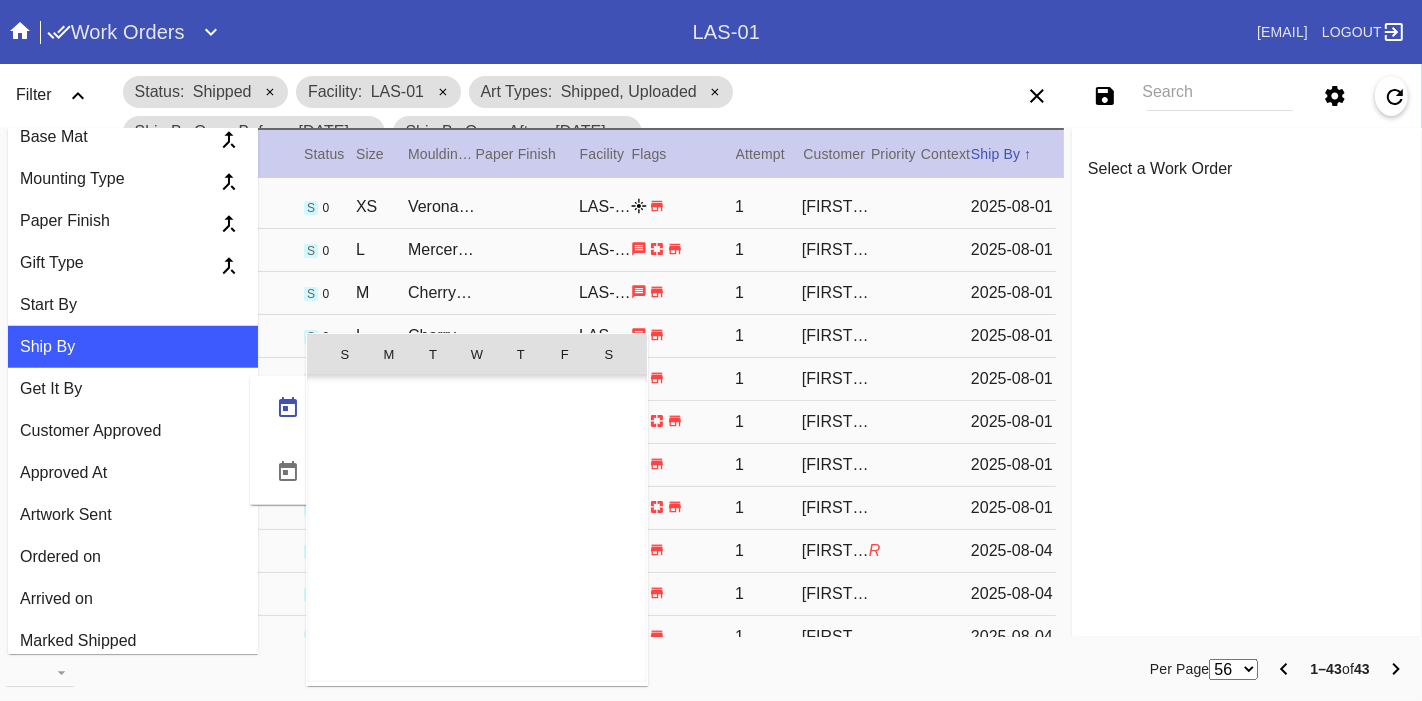 scroll, scrollTop: 462954, scrollLeft: 0, axis: vertical 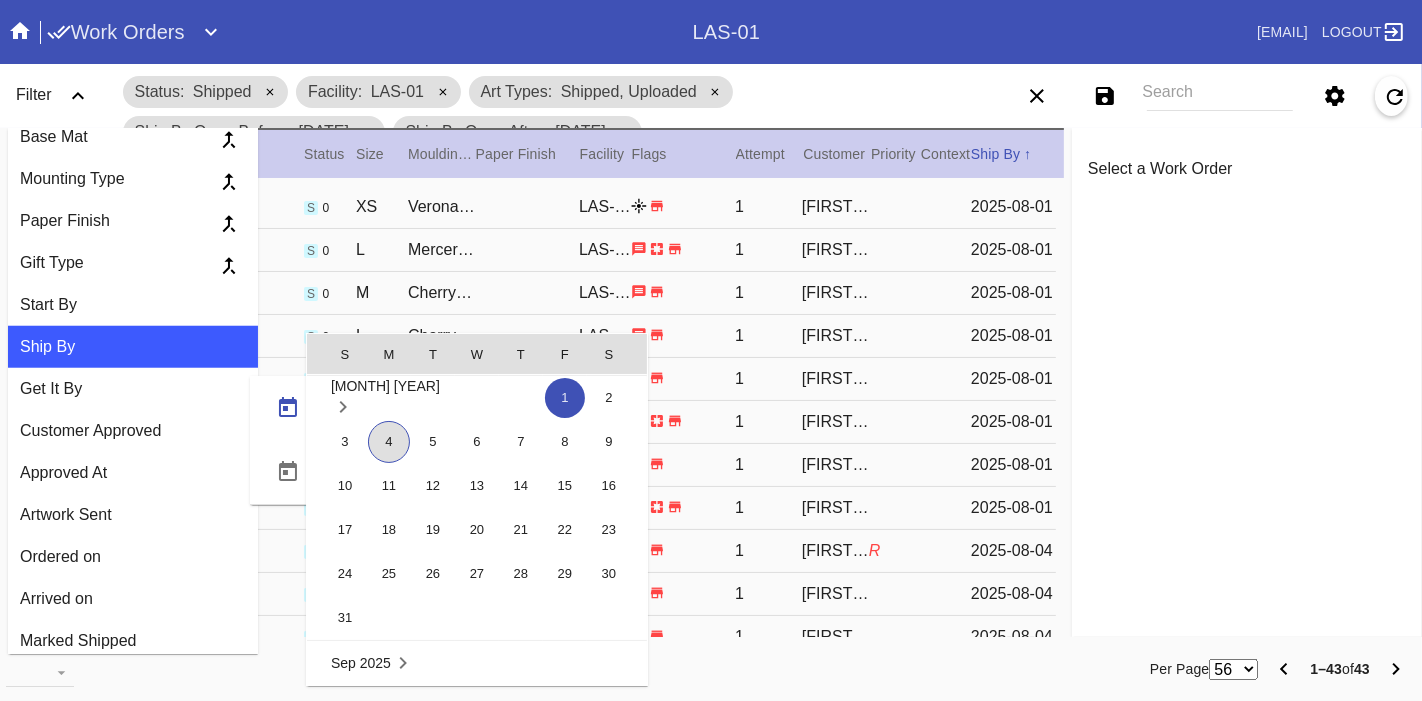 click on "4" at bounding box center (389, 442) 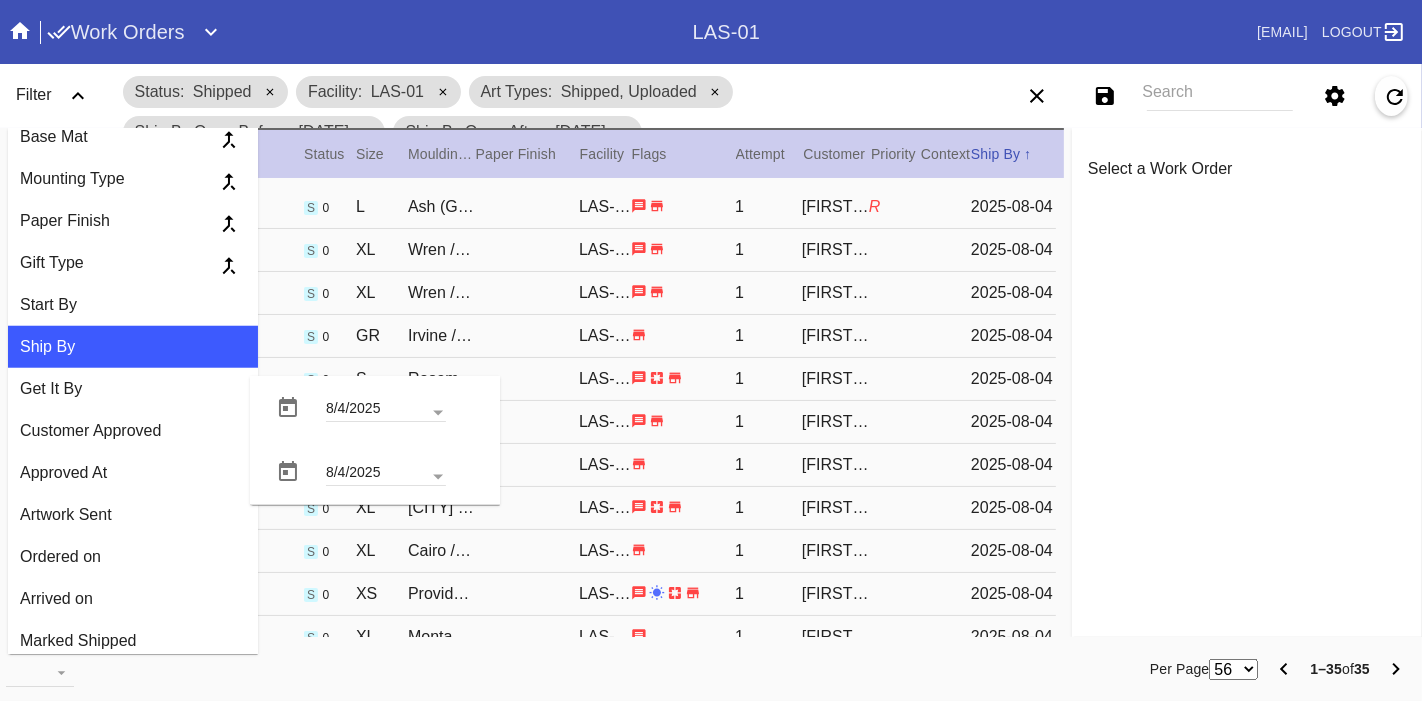click on "Status
Shipped
Facility
[FACILITY]
Art Types
Shipped, Uploaded
Ship By On or Before
[DATE]
Ship By On or After
[DATE]" at bounding box center [528, 112] 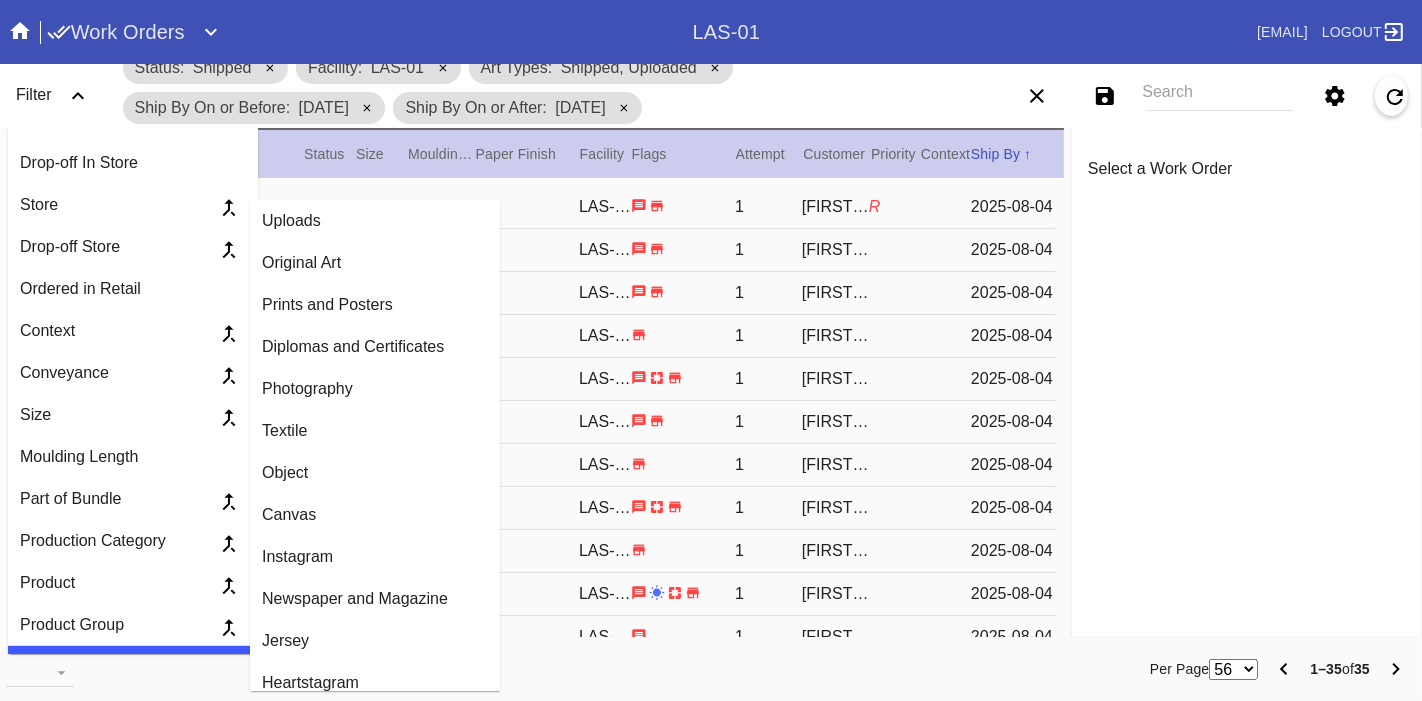 scroll, scrollTop: 741, scrollLeft: 0, axis: vertical 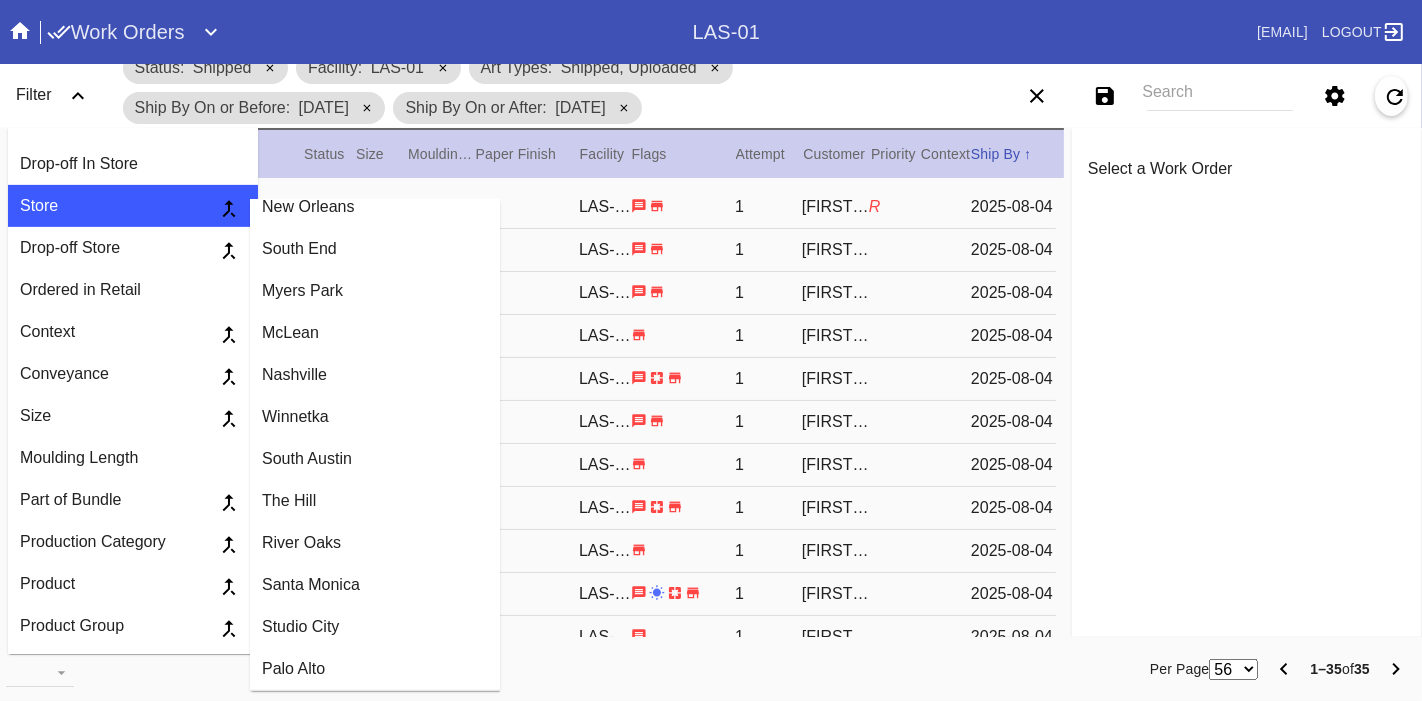 click on "Palo Alto" at bounding box center (375, 669) 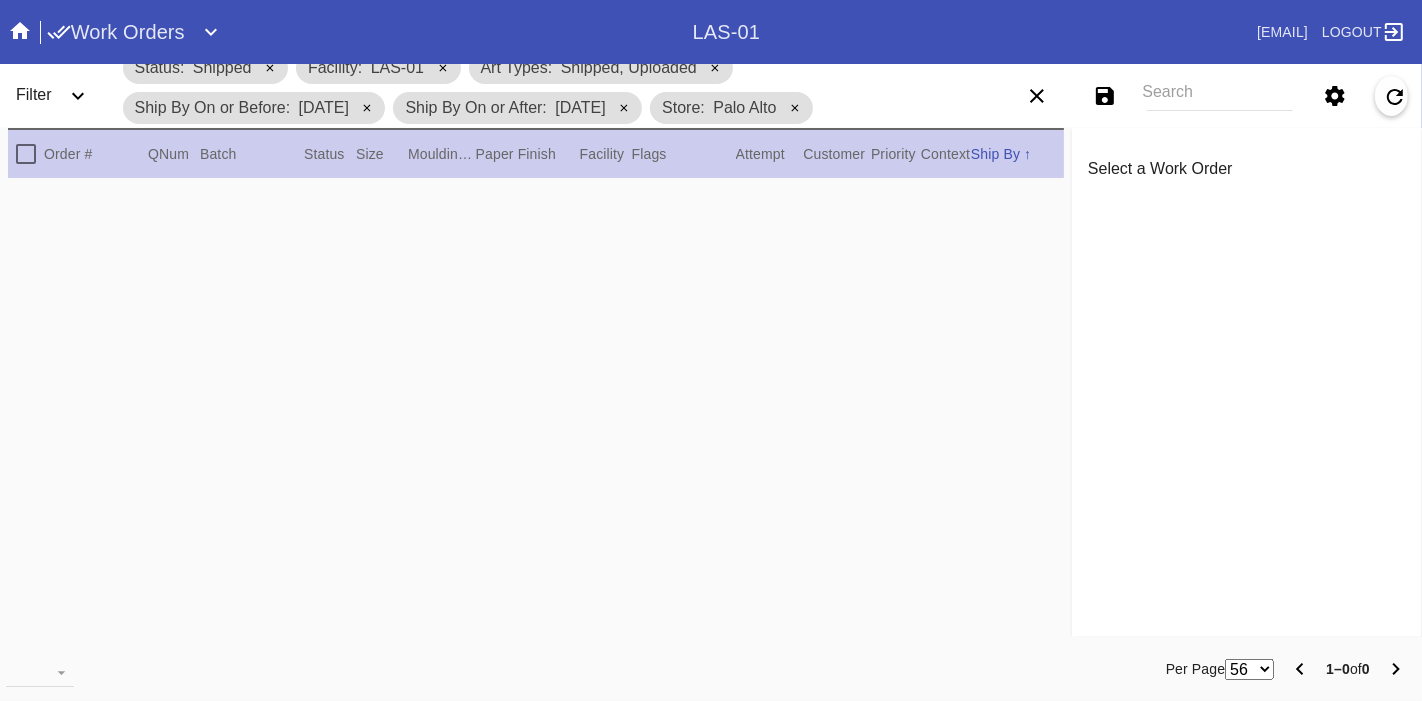 click 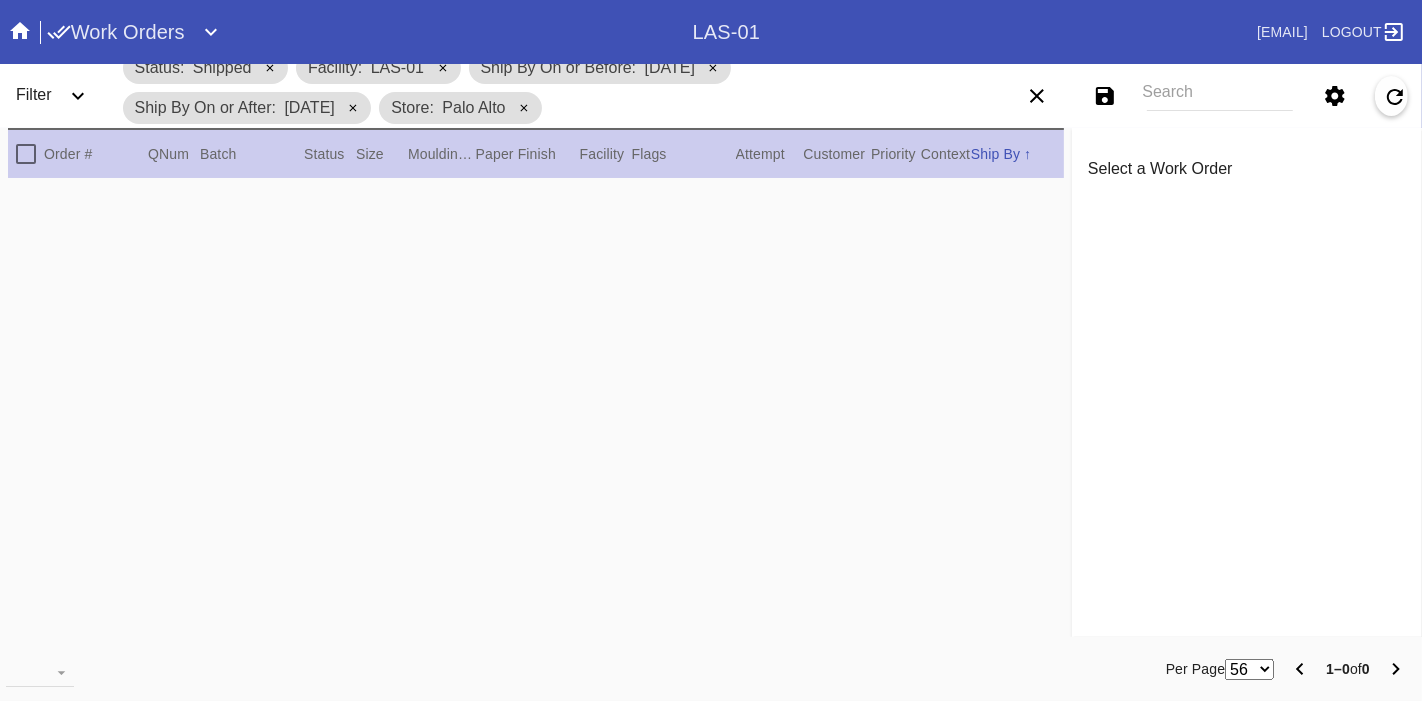 click at bounding box center (536, 415) 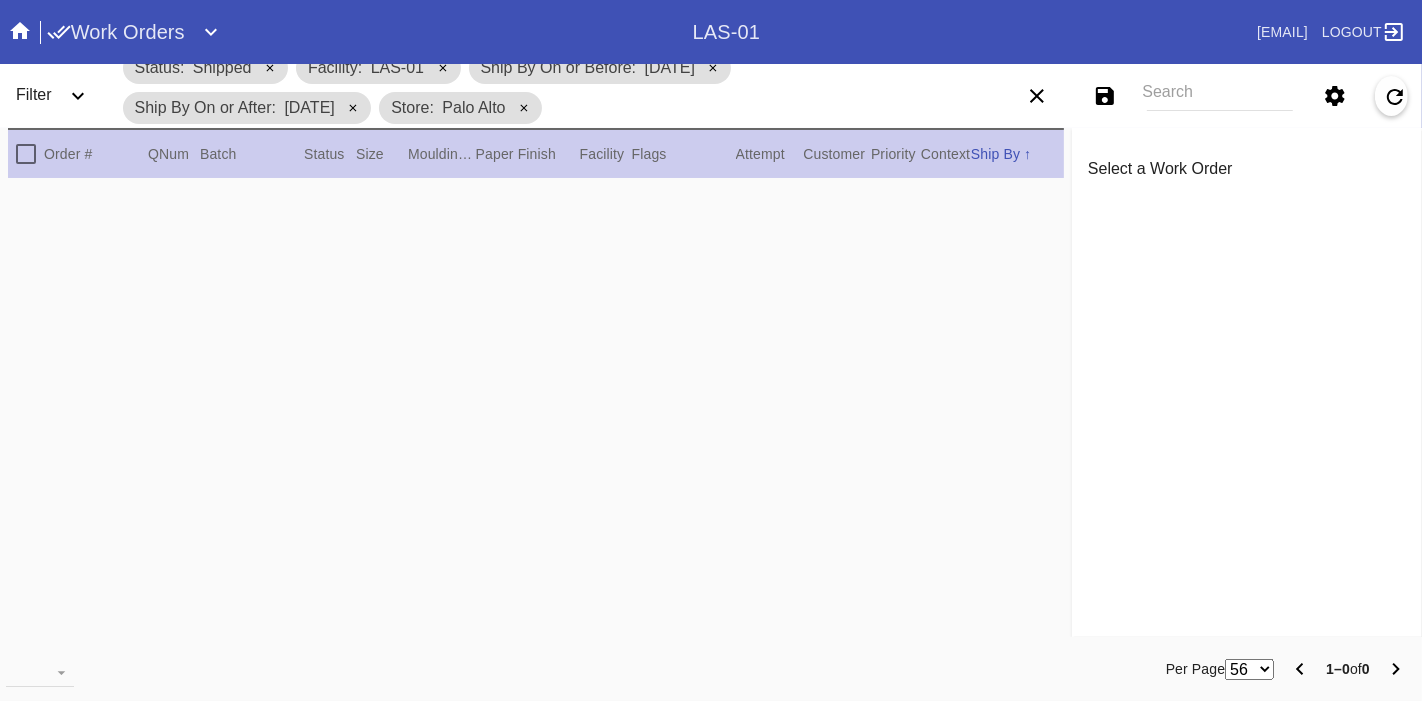 scroll, scrollTop: 0, scrollLeft: 0, axis: both 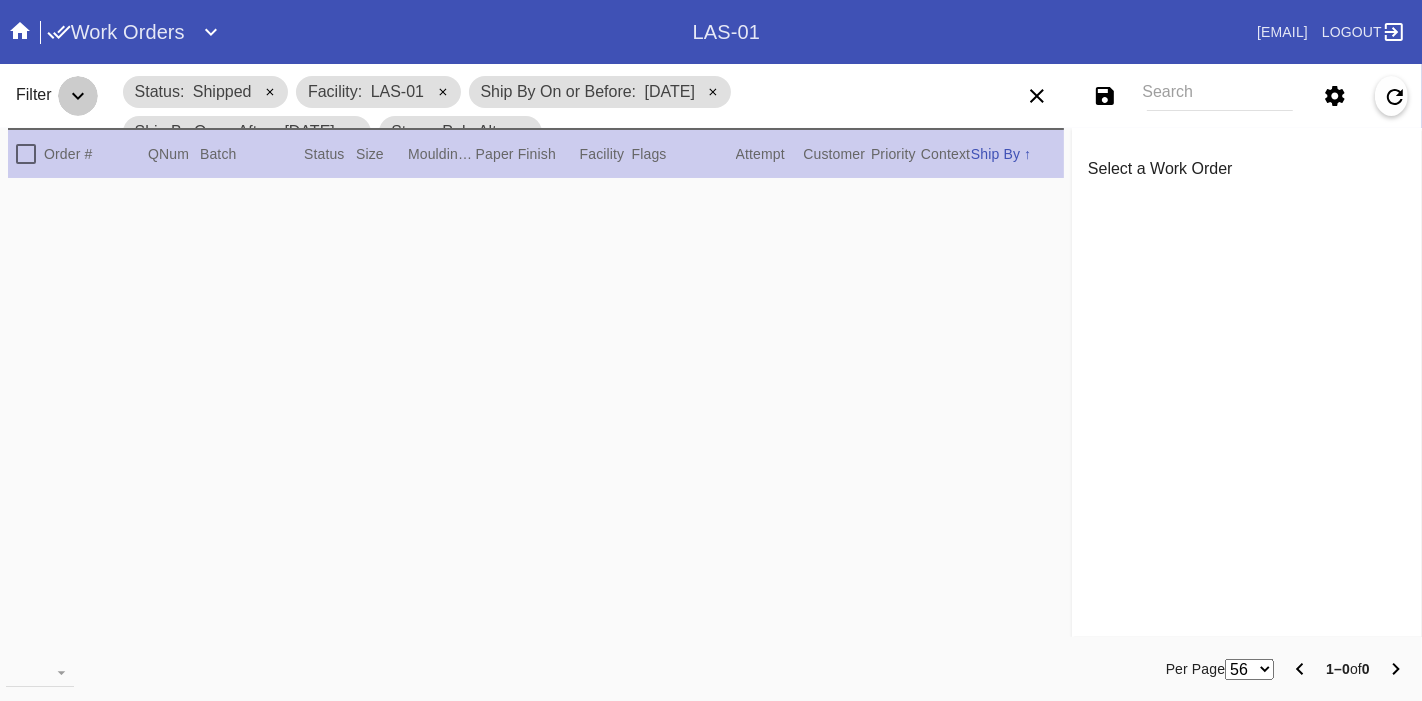 click 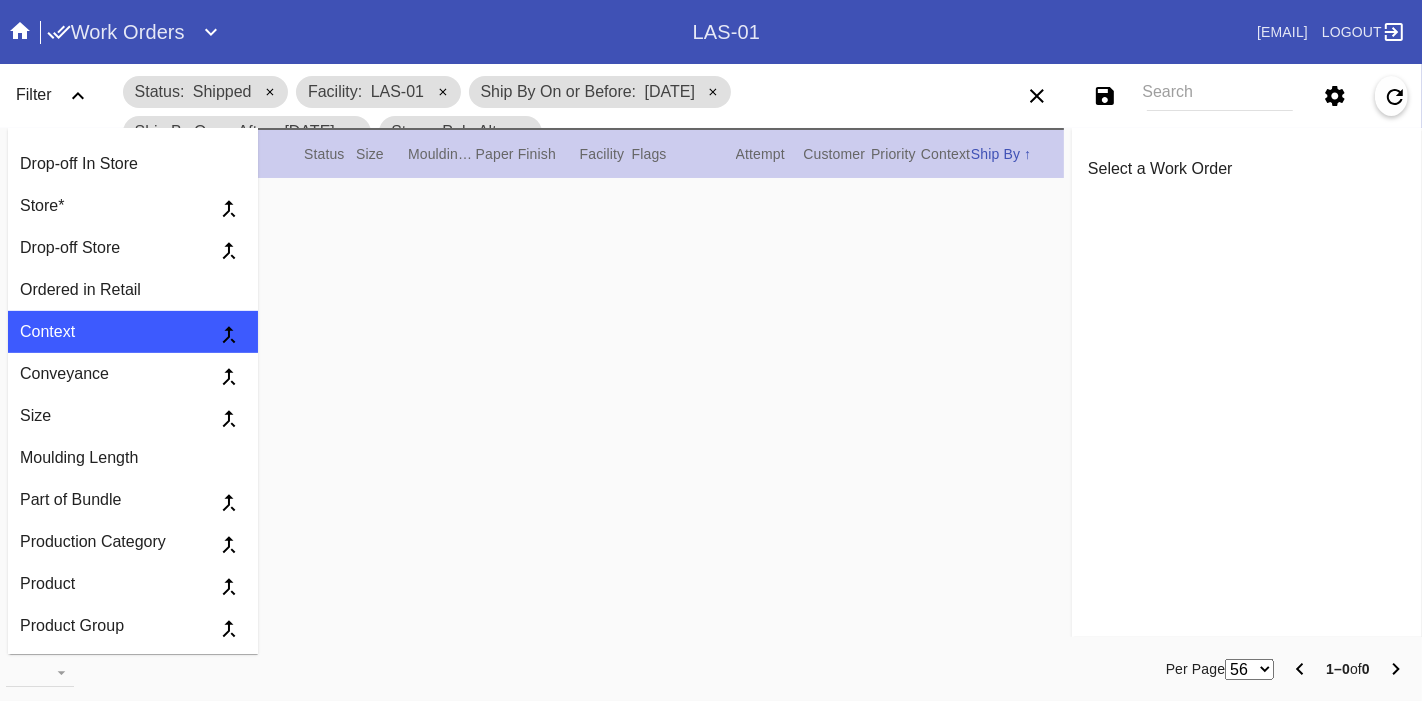 scroll, scrollTop: 0, scrollLeft: 0, axis: both 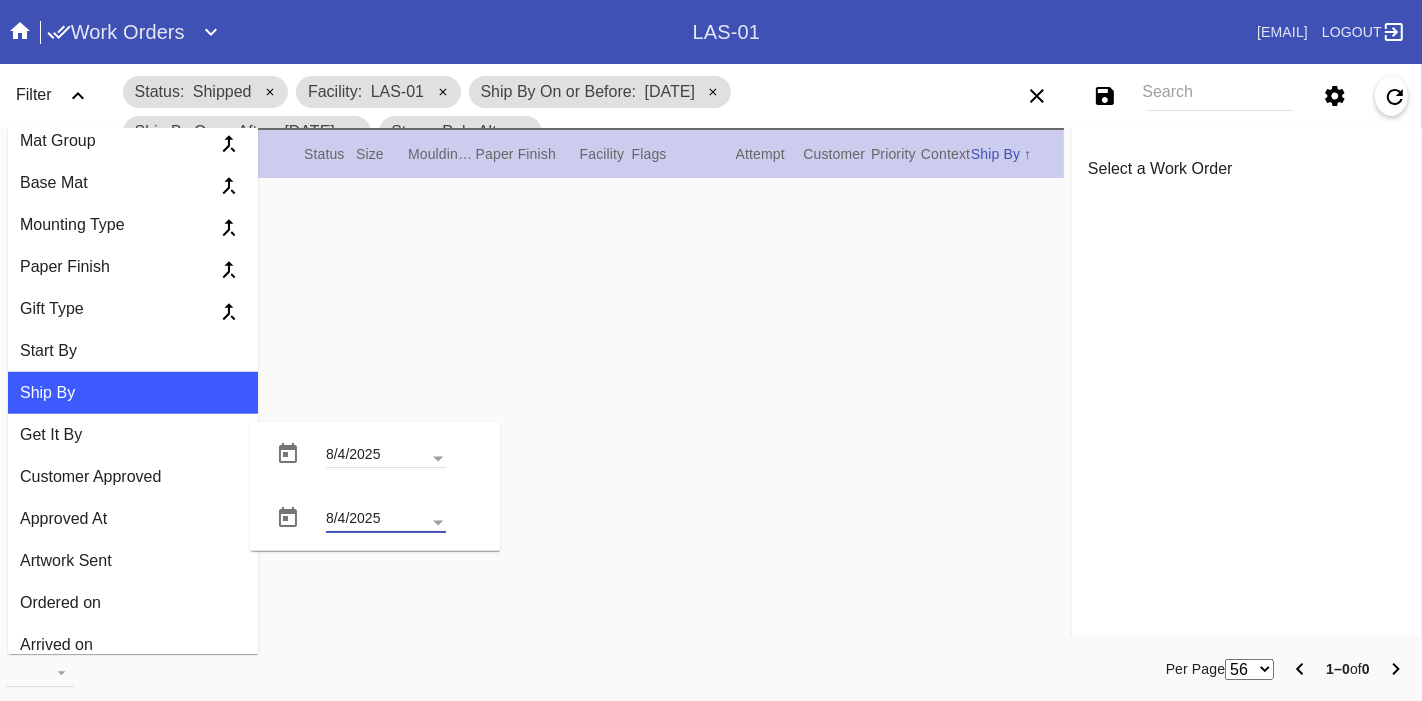 click on "8/4/2025" at bounding box center (386, 520) 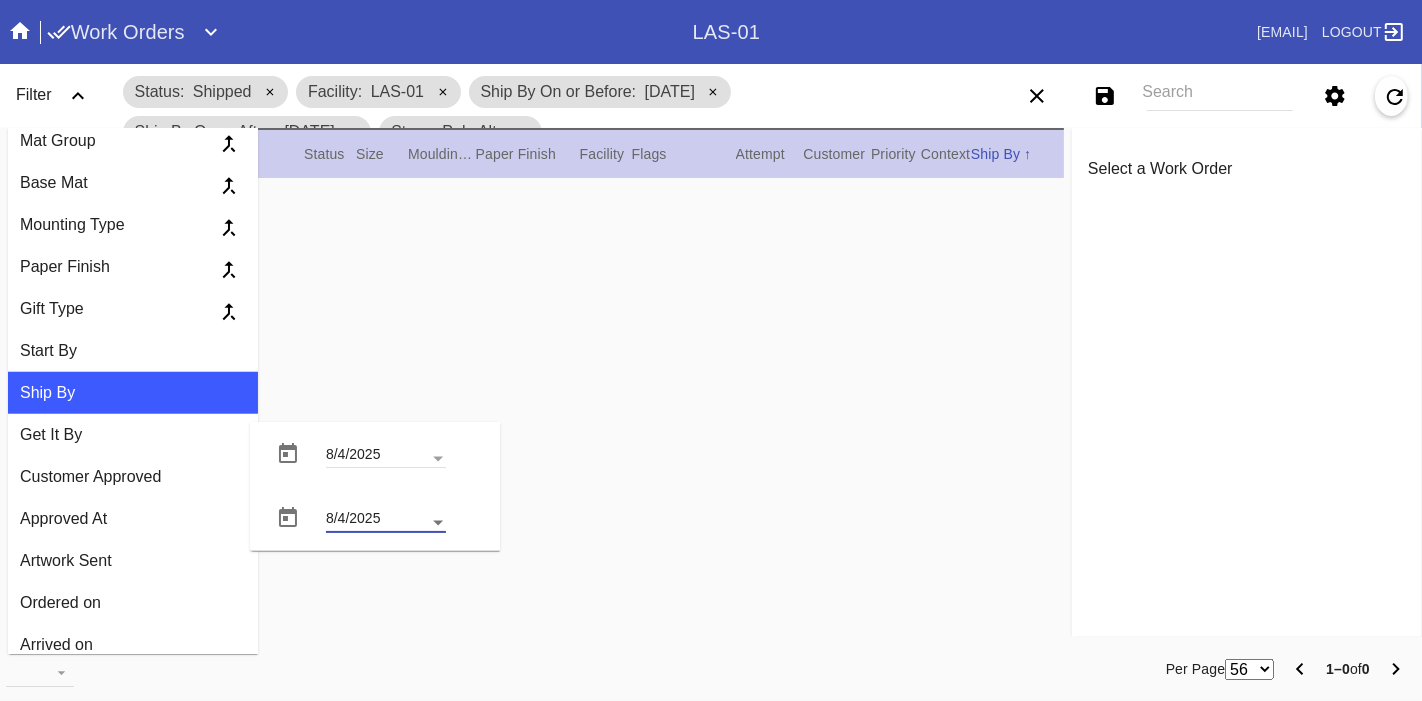 click at bounding box center (438, 523) 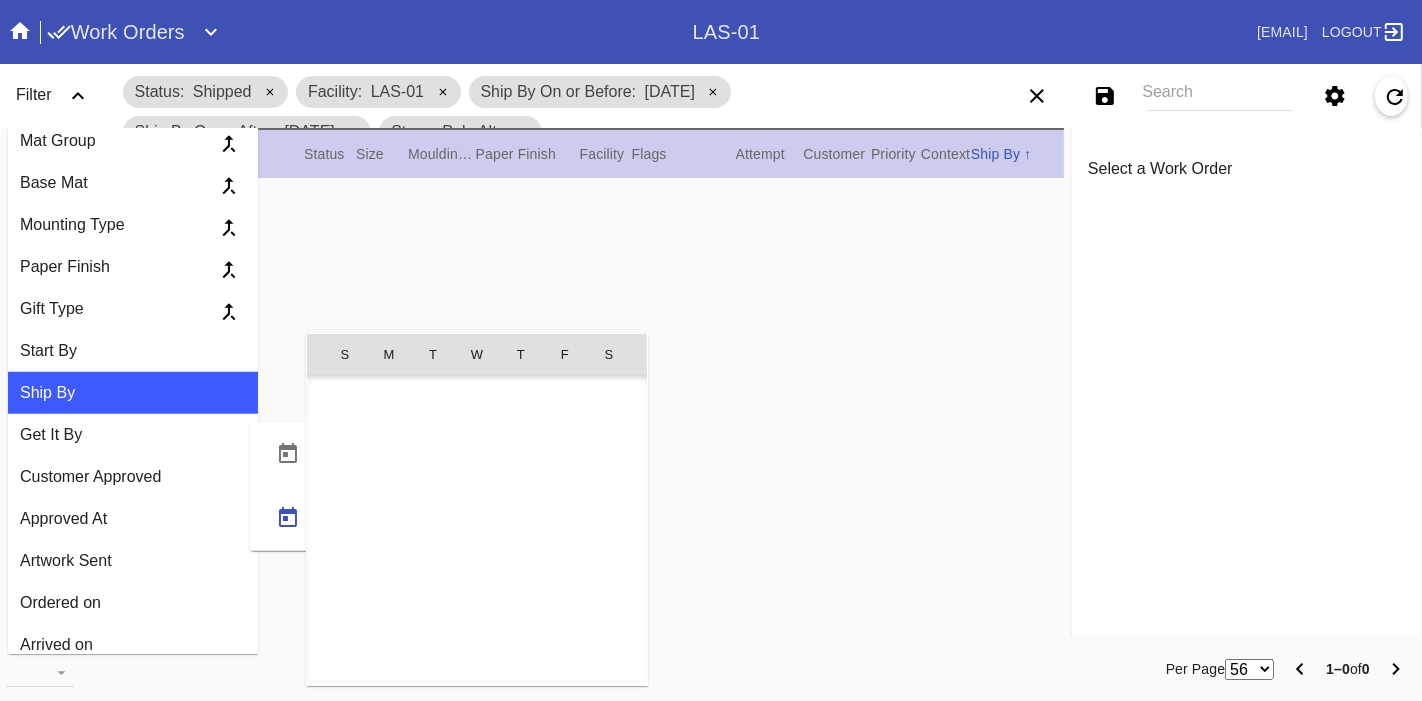 scroll, scrollTop: 462954, scrollLeft: 0, axis: vertical 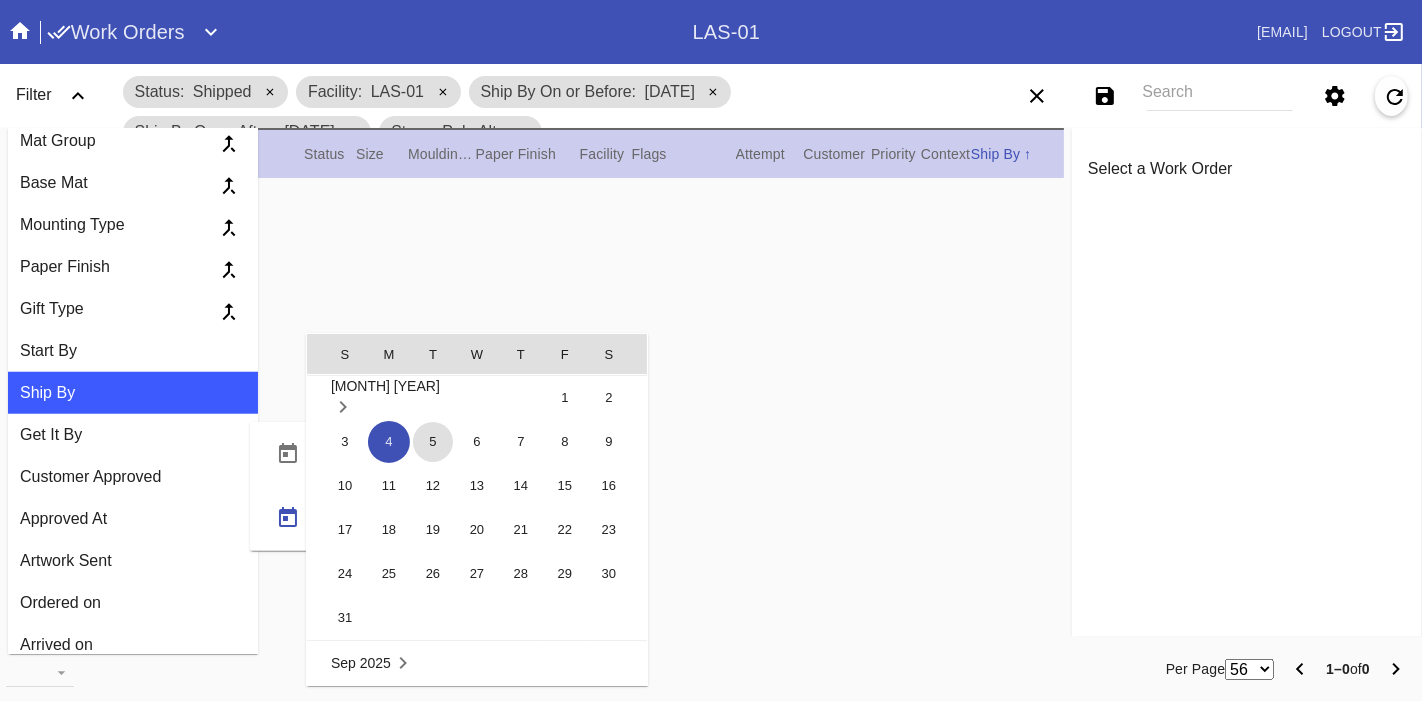 click on "5" at bounding box center [433, 442] 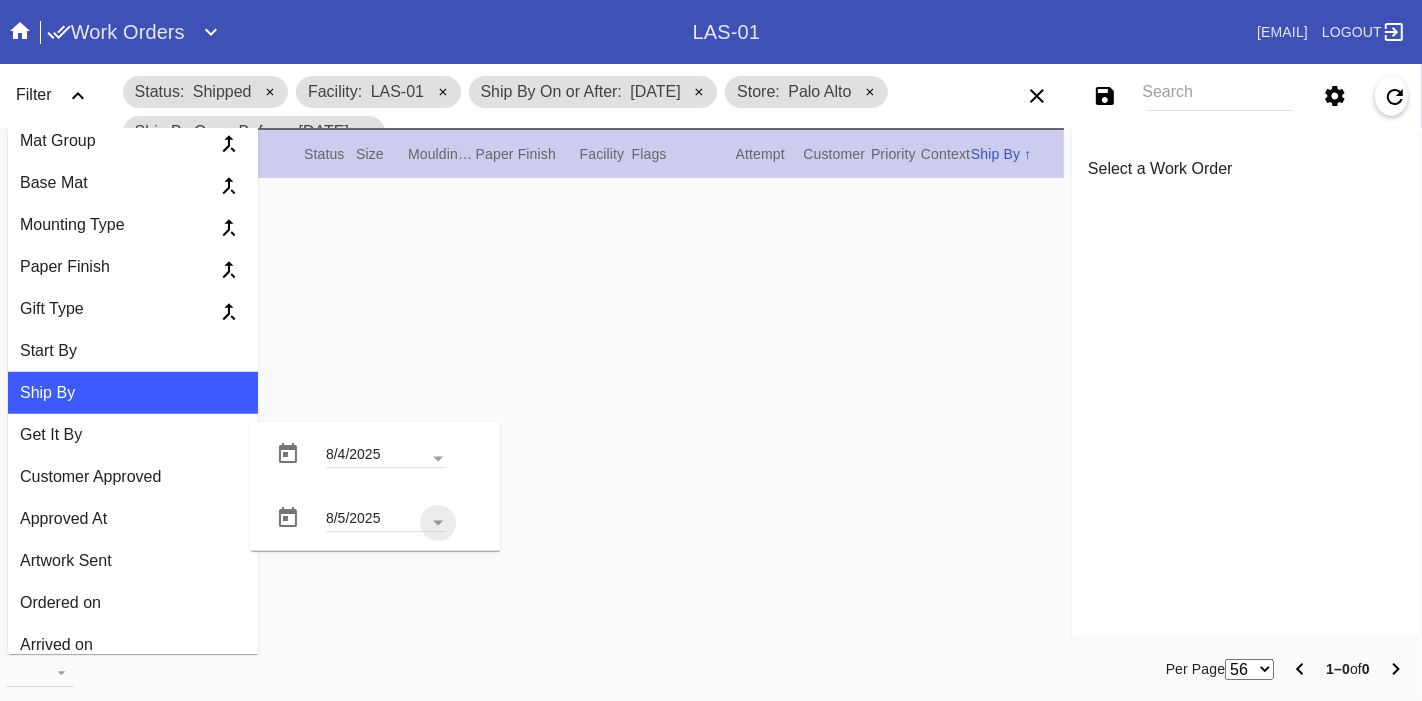 click at bounding box center (536, 415) 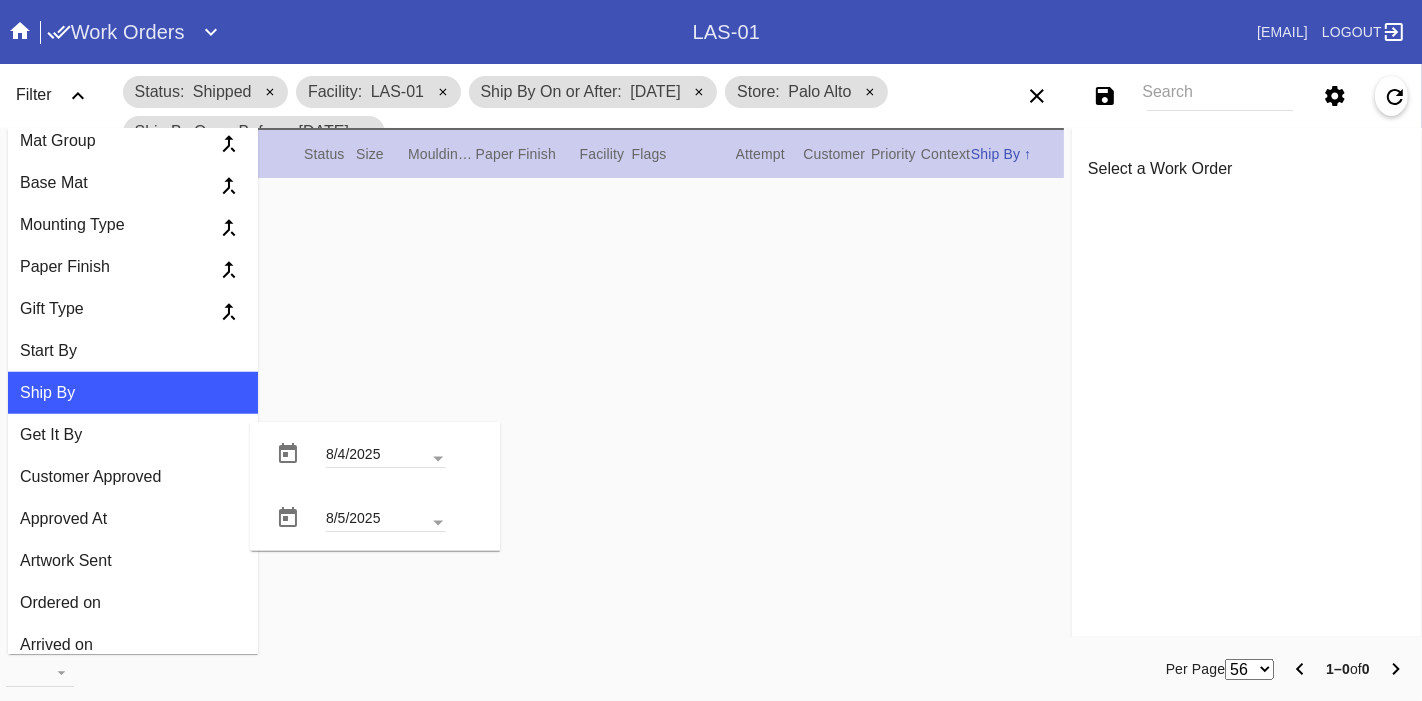 click on "Status
Shipped
Facility
[FACILITY]
Ship By On or After
[DATE]
Store
[CITY]
Ship By On or Before
[DATE]" at bounding box center (528, 112) 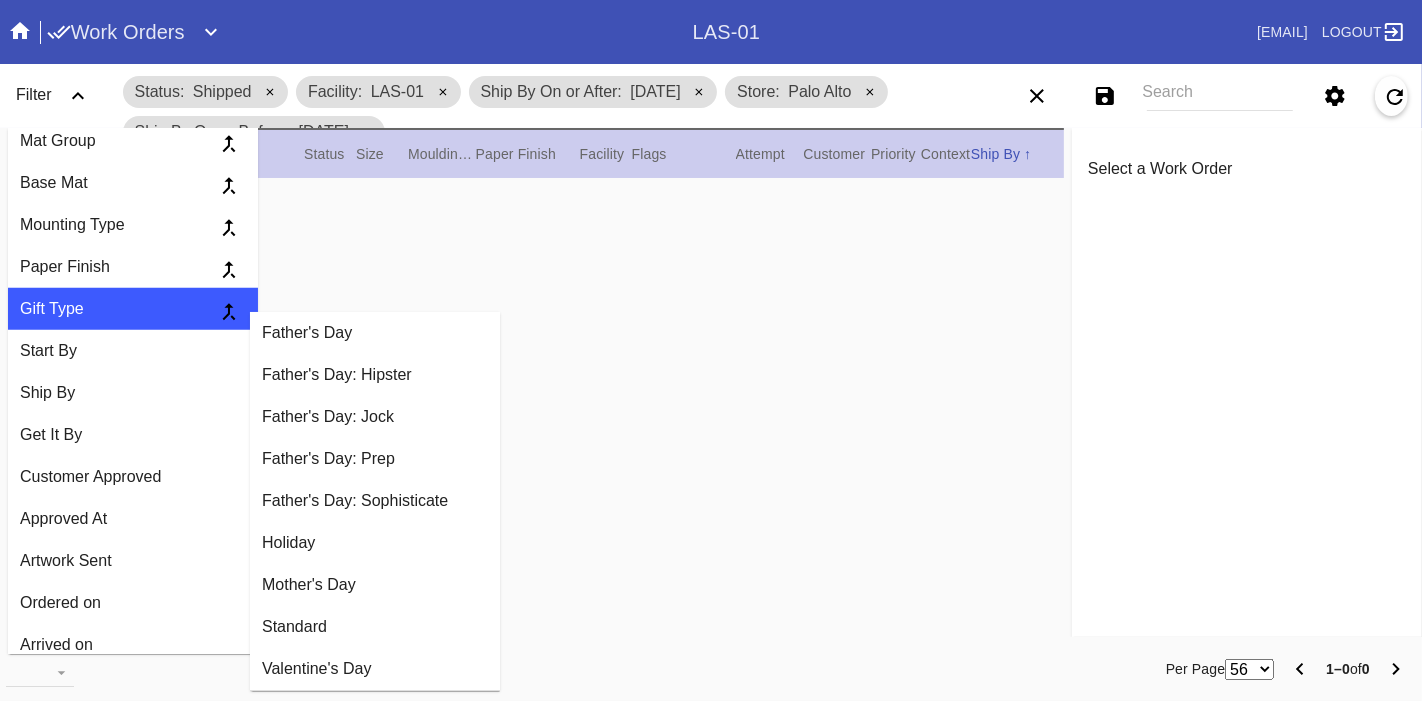 scroll, scrollTop: 1434, scrollLeft: 0, axis: vertical 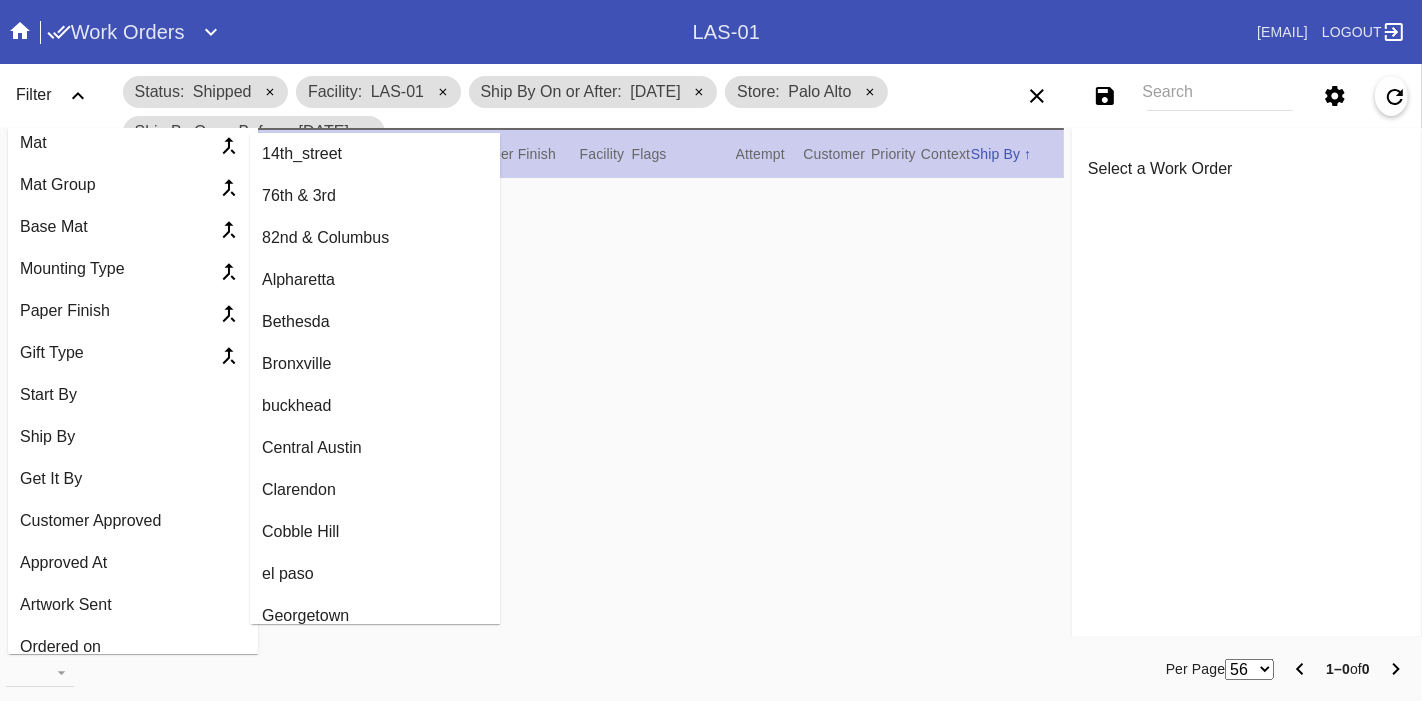 click 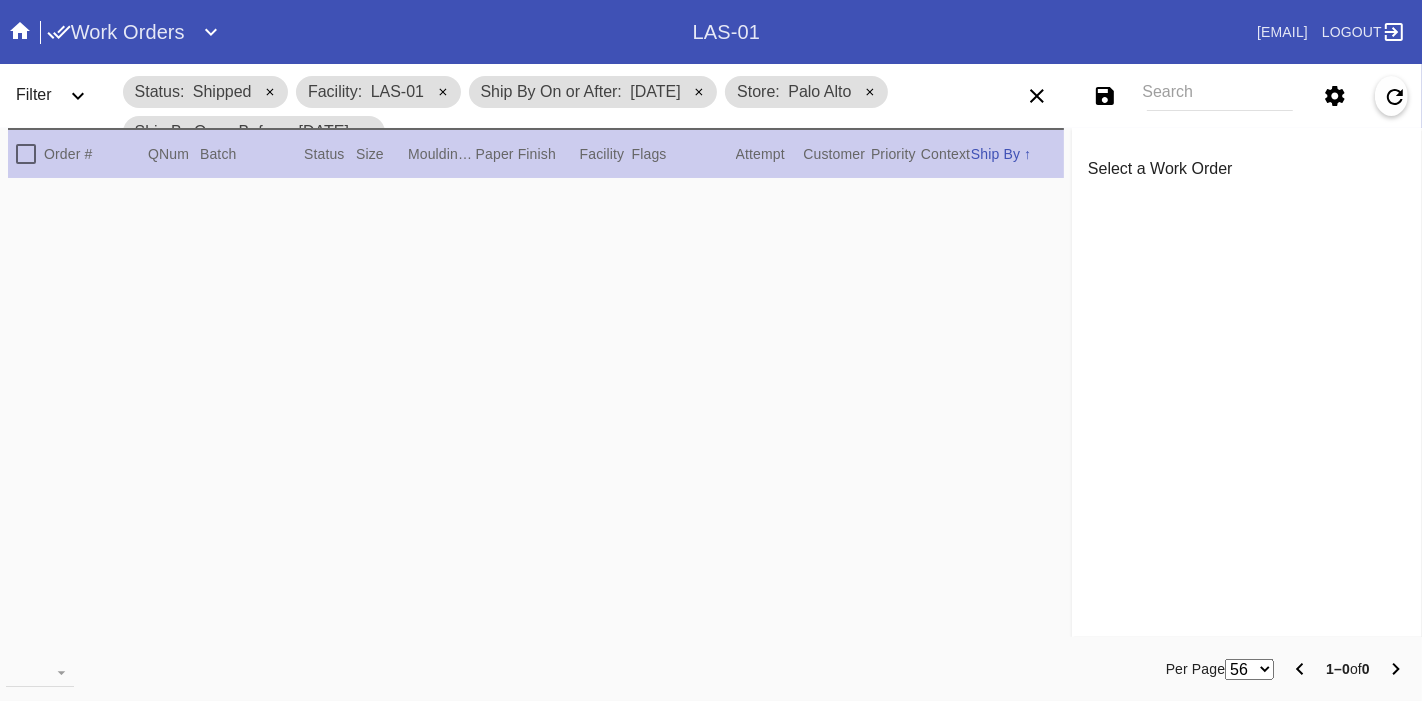 scroll, scrollTop: 35, scrollLeft: 0, axis: vertical 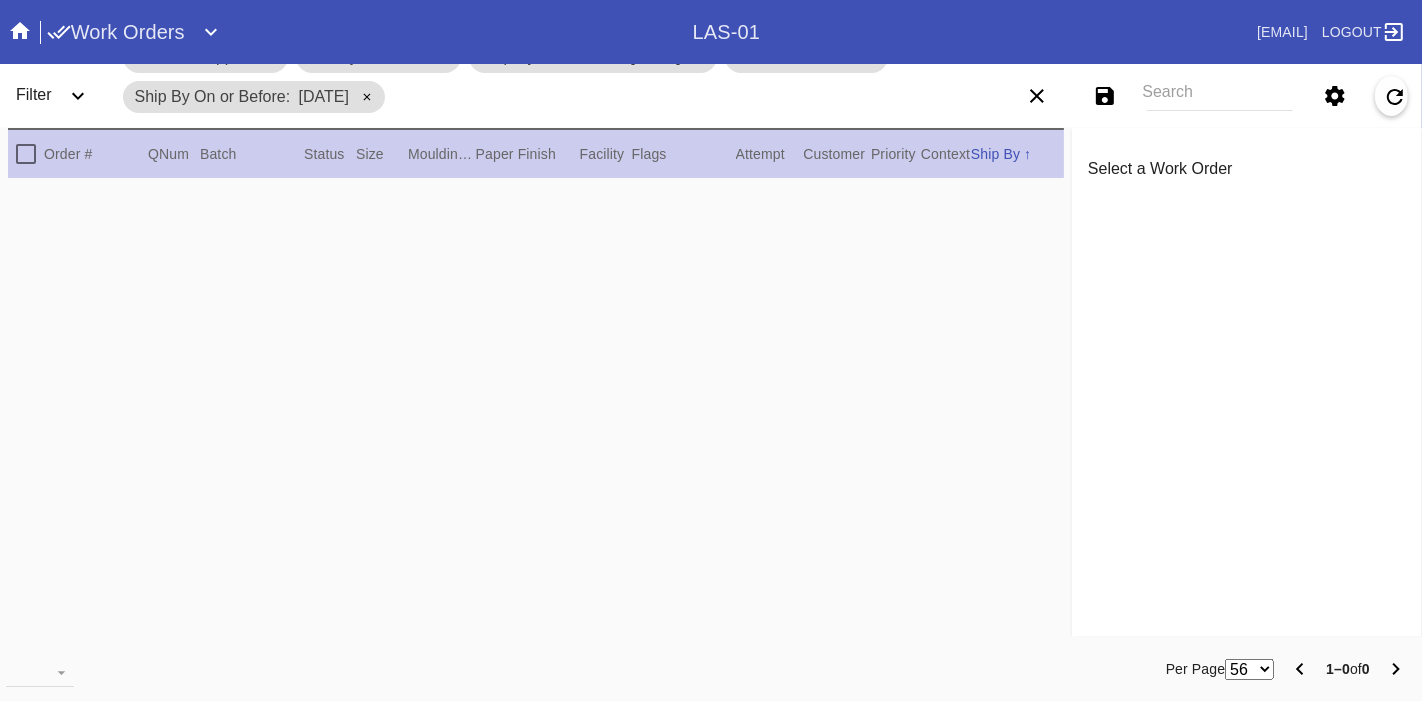 click on "Work Orders" at bounding box center (116, 32) 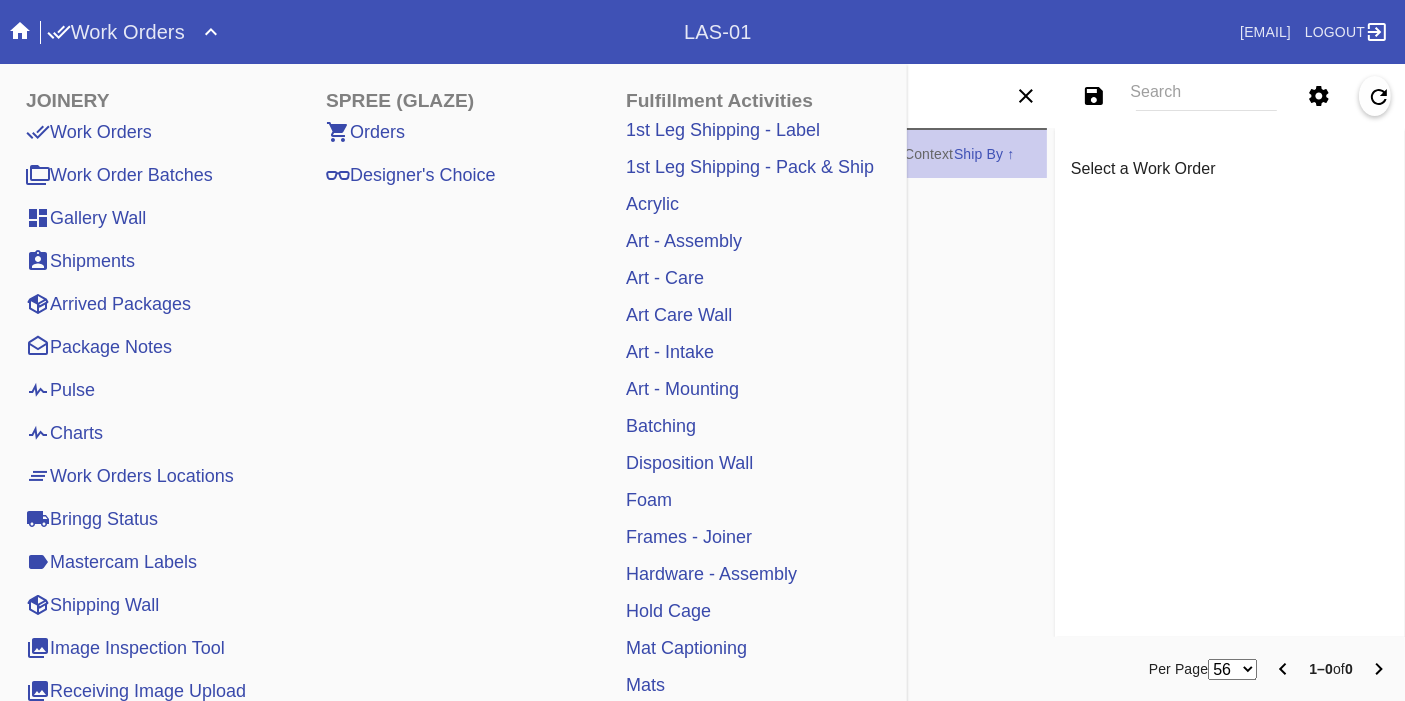click at bounding box center [527, 415] 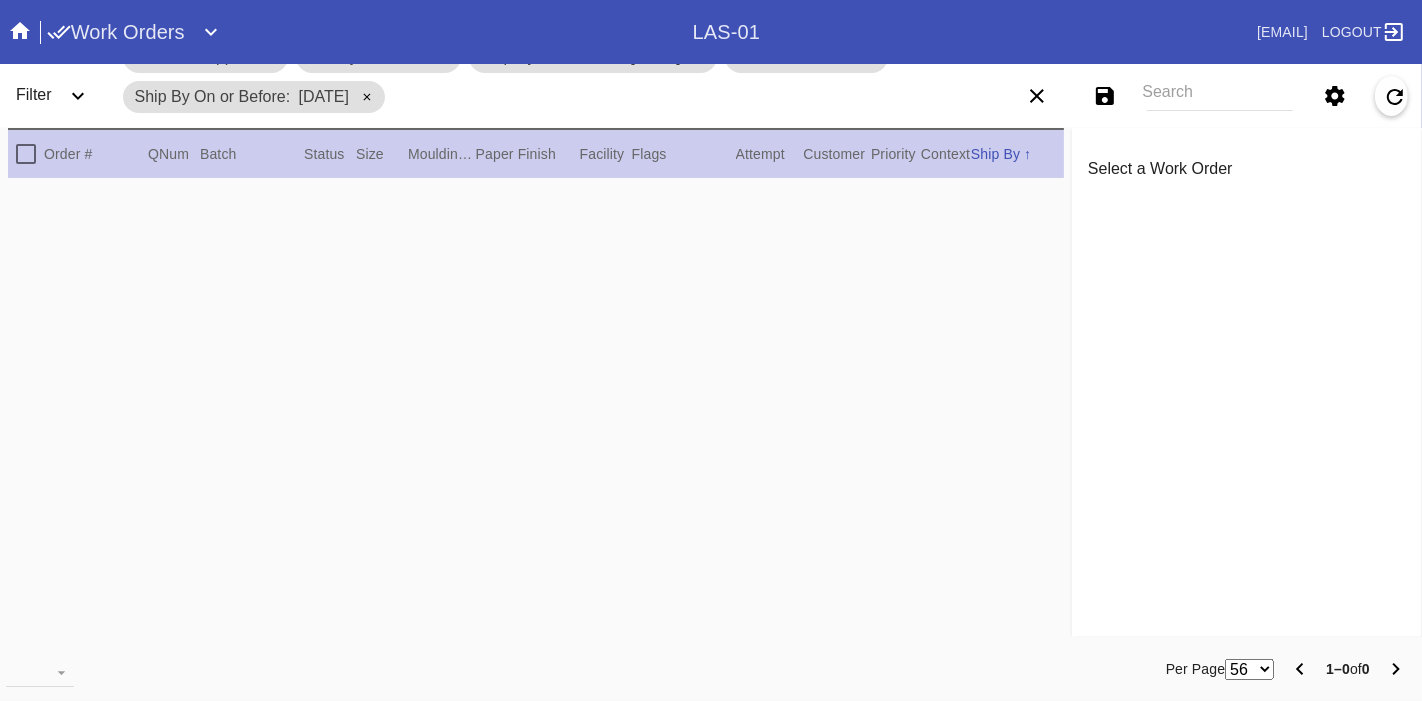 click 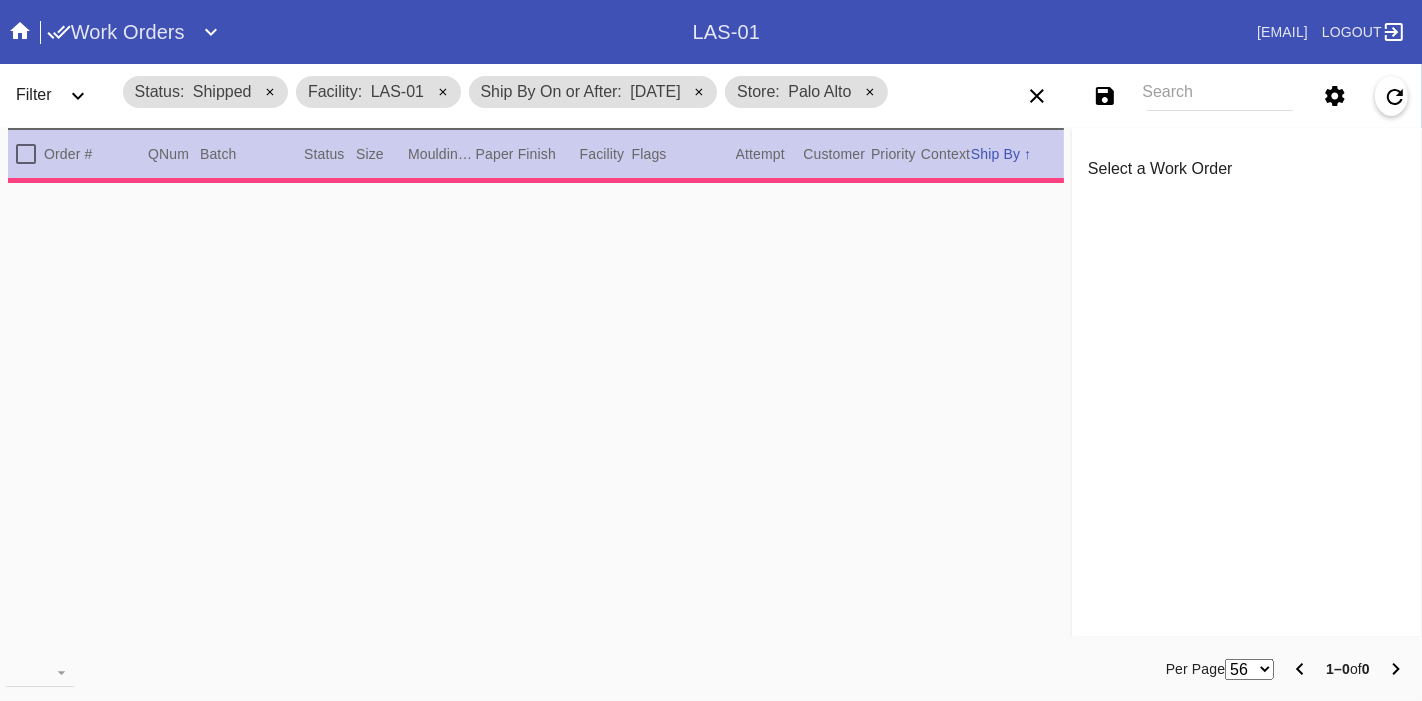 scroll, scrollTop: 0, scrollLeft: 0, axis: both 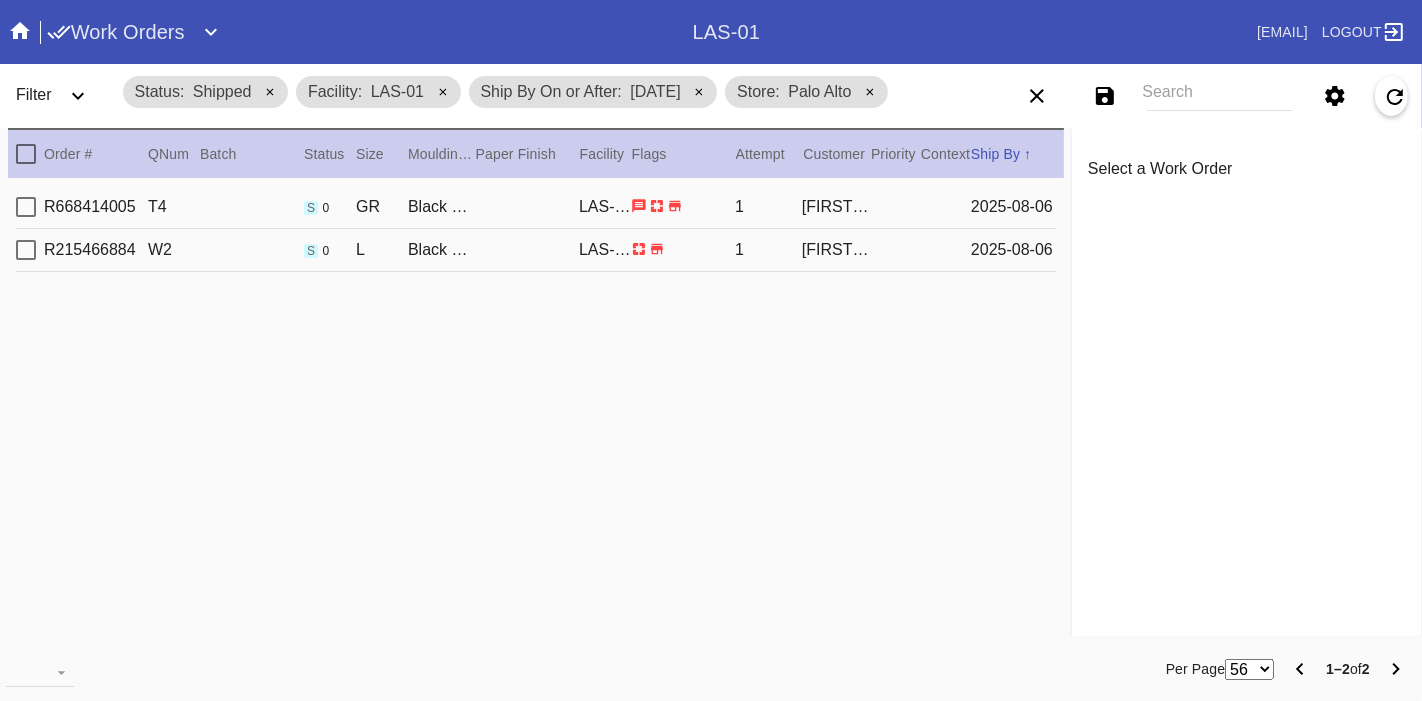 click 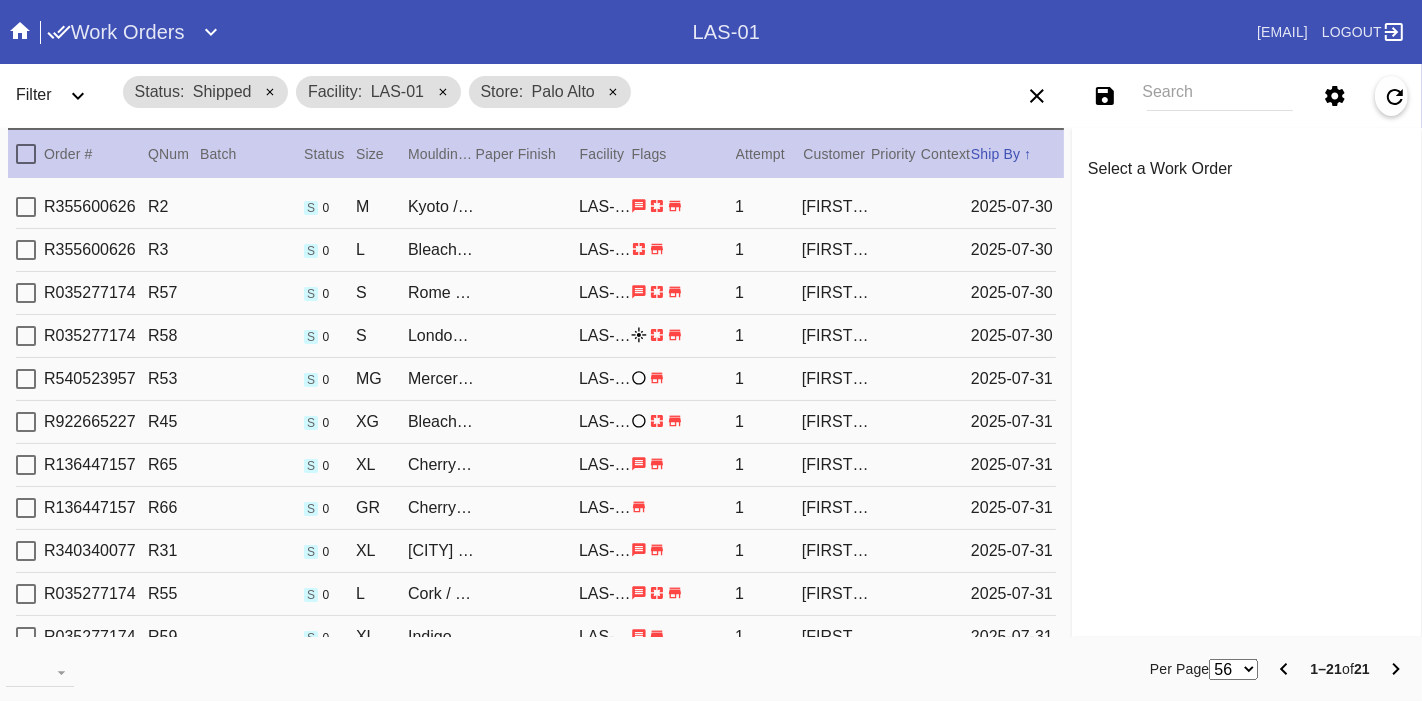 click at bounding box center [270, 93] 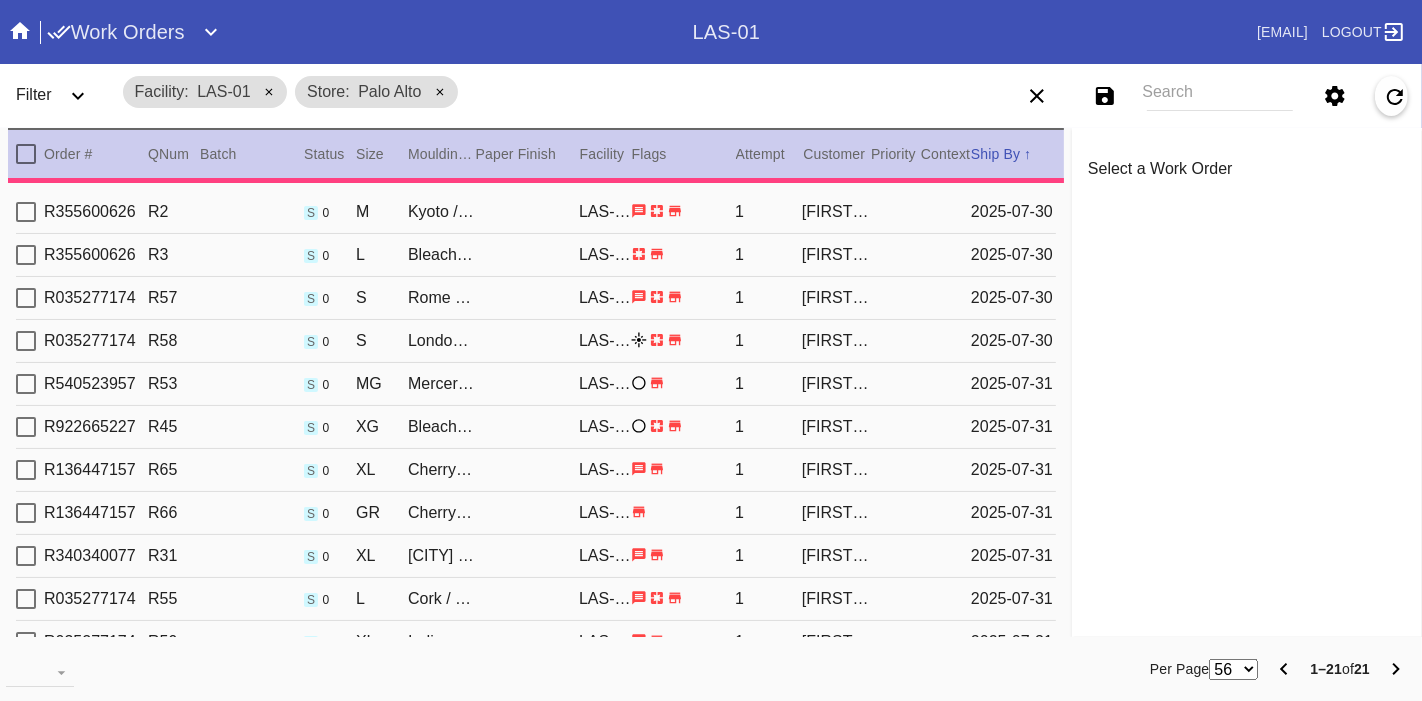 click 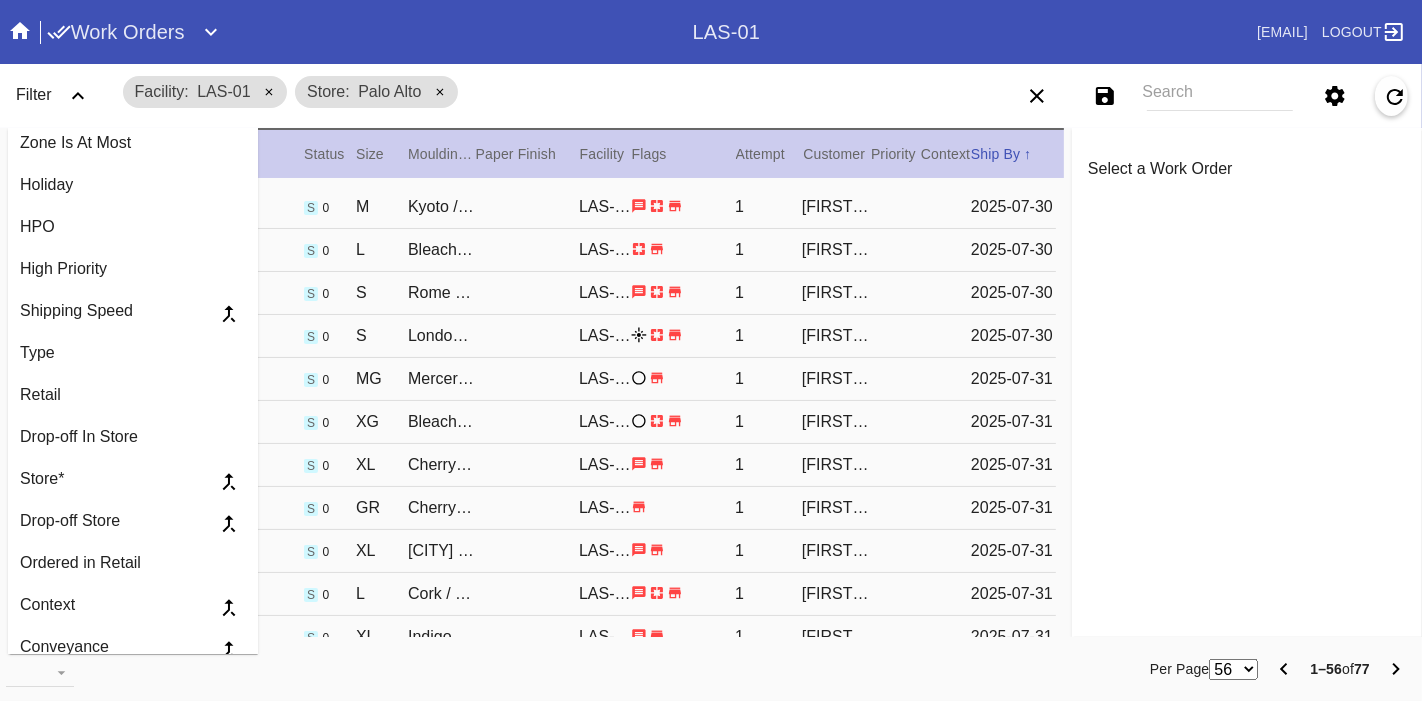 scroll, scrollTop: 0, scrollLeft: 0, axis: both 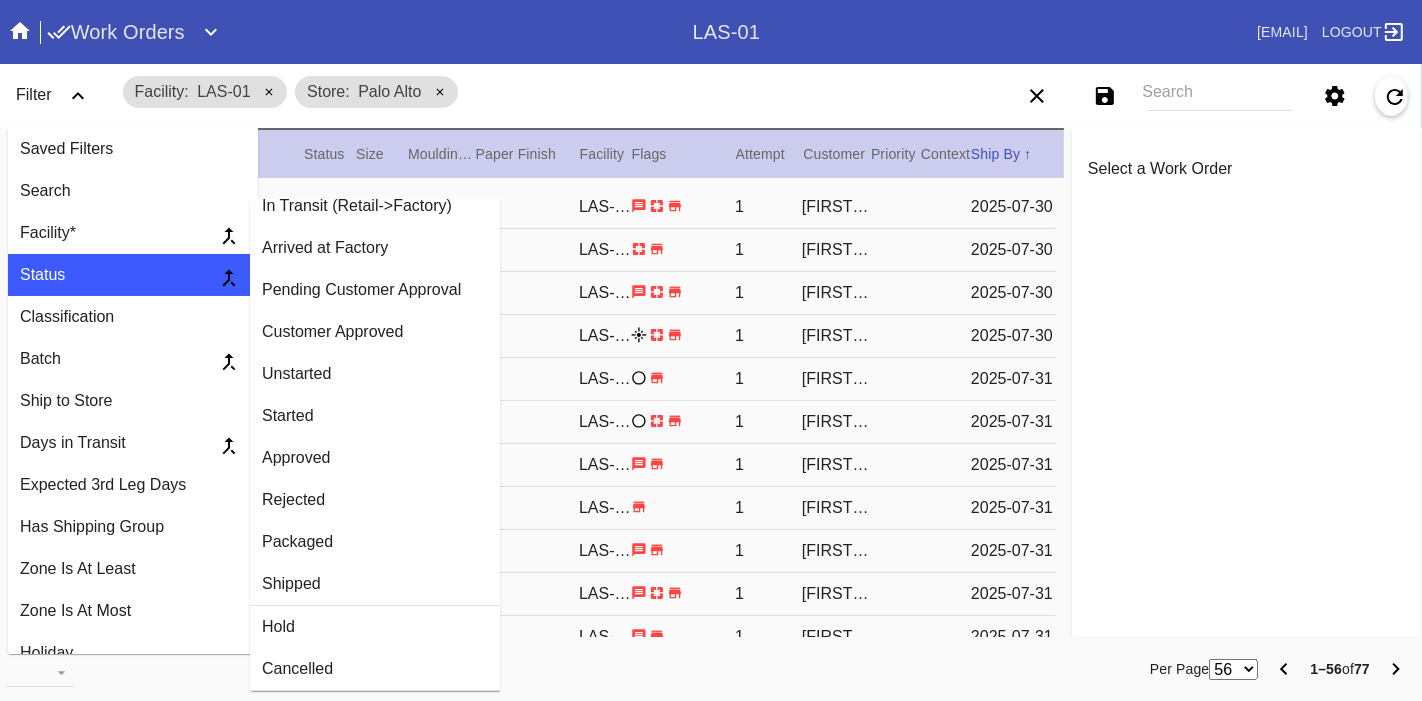 click on "Unstarted" at bounding box center (375, 374) 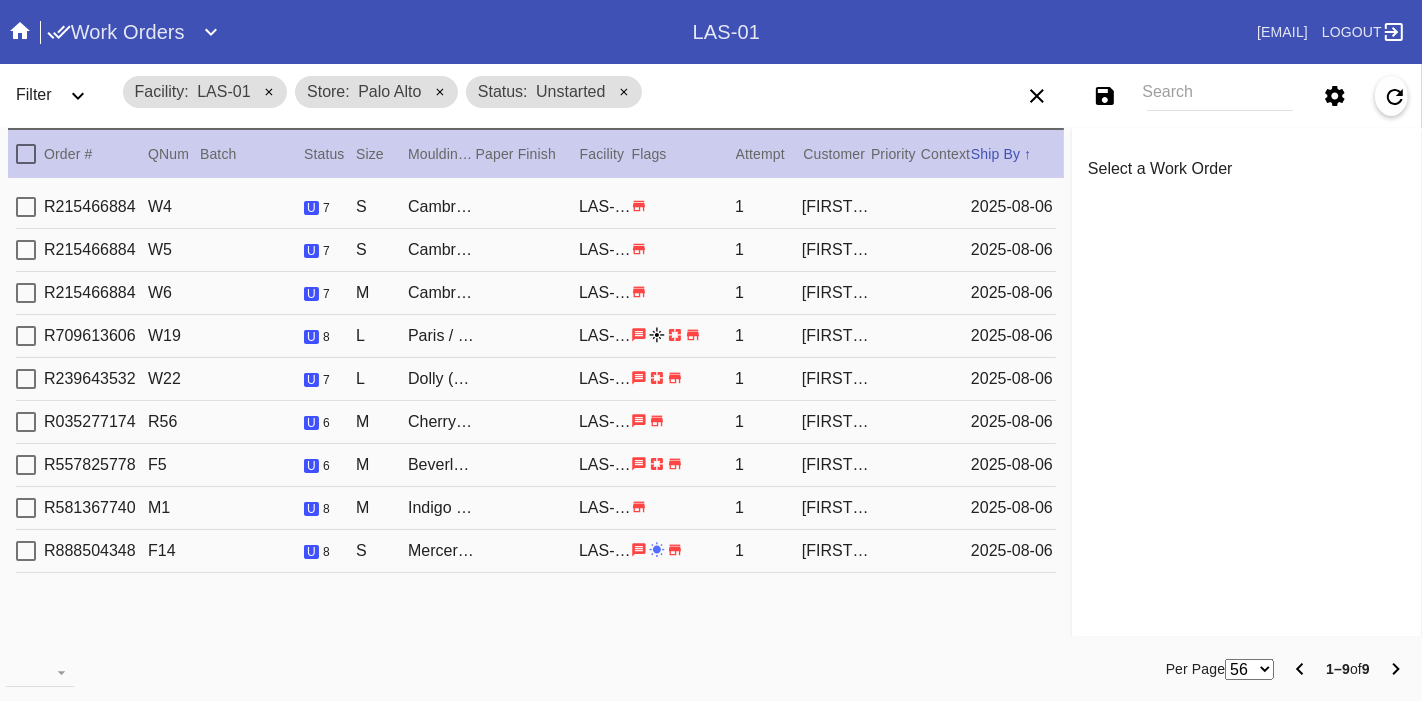 click 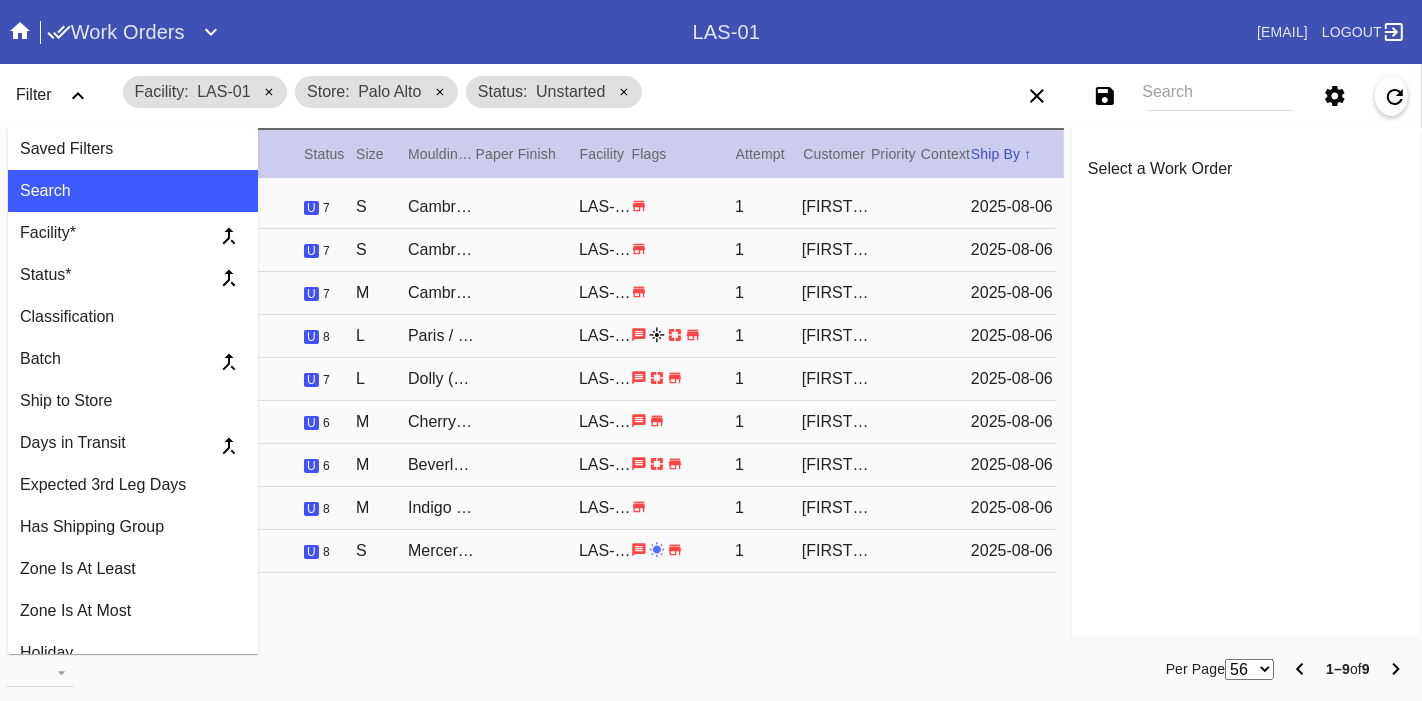 scroll, scrollTop: 0, scrollLeft: 0, axis: both 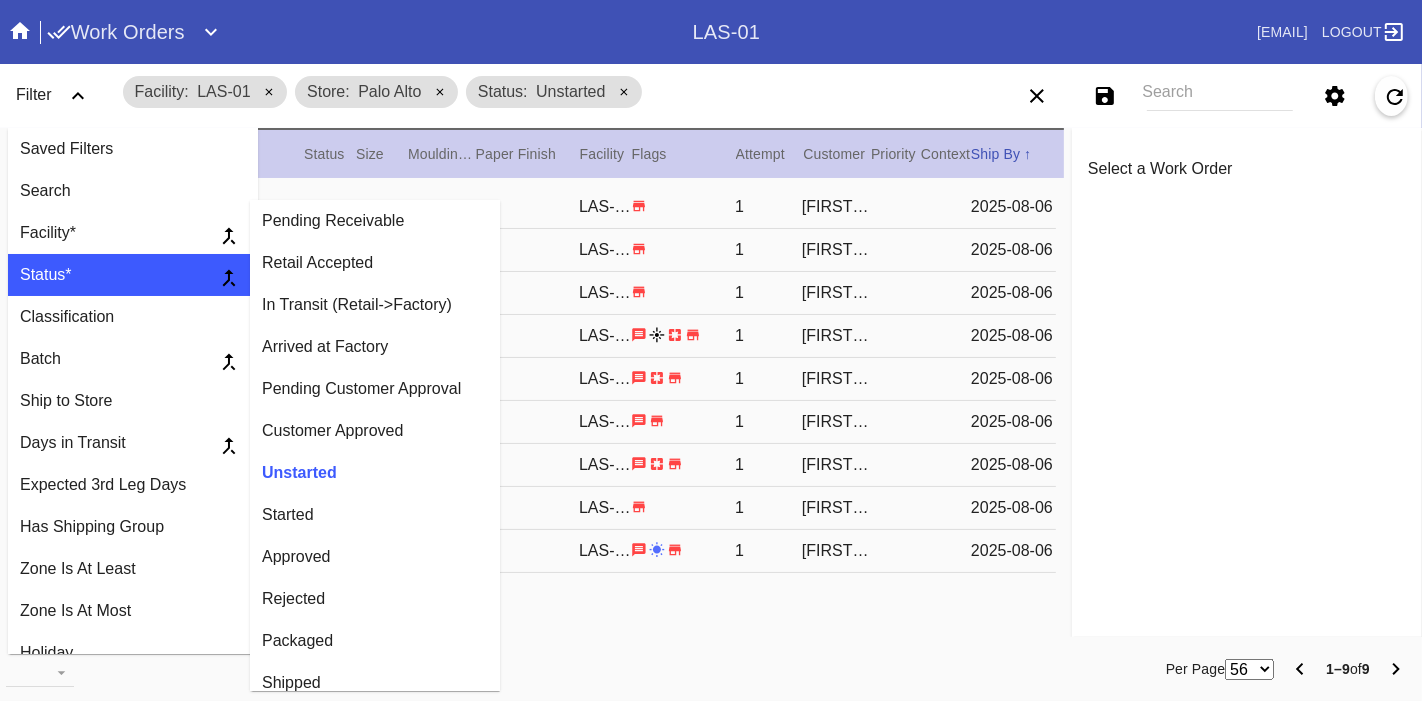 click on "Started" at bounding box center [375, 515] 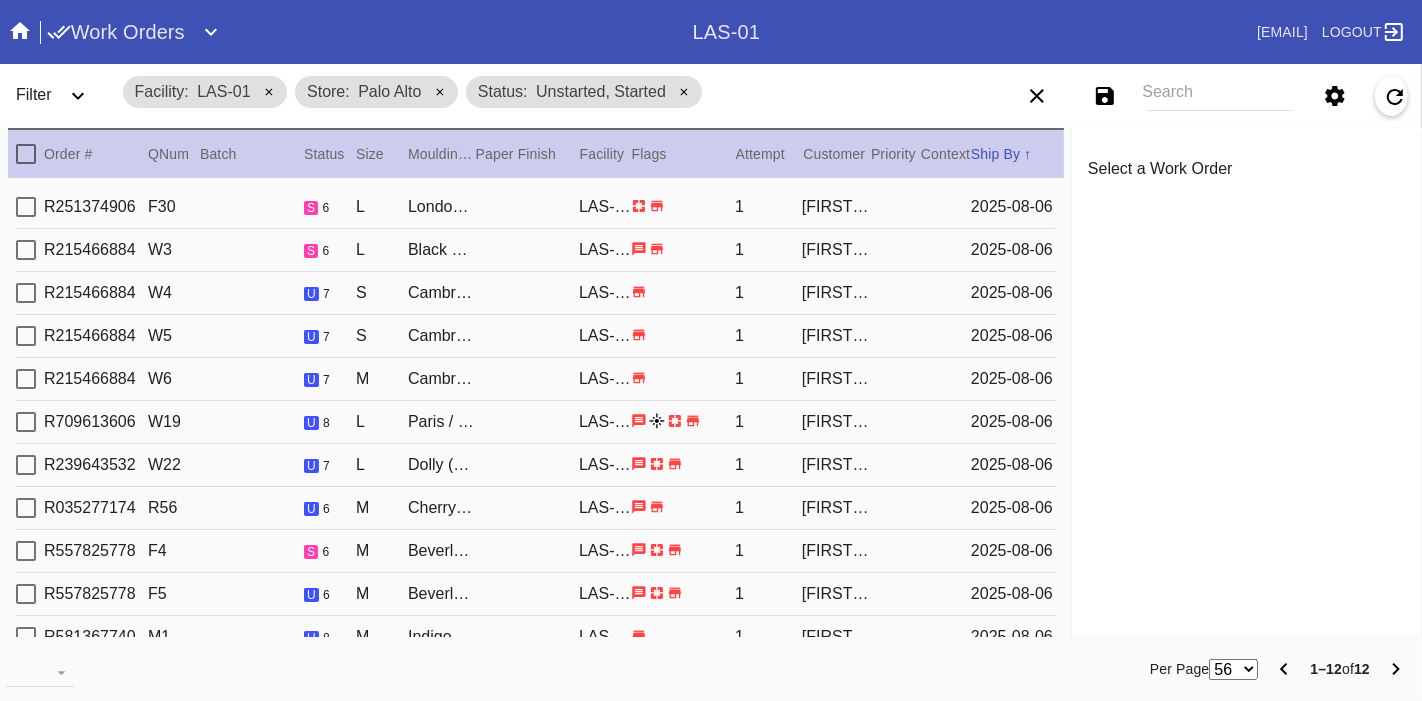 click 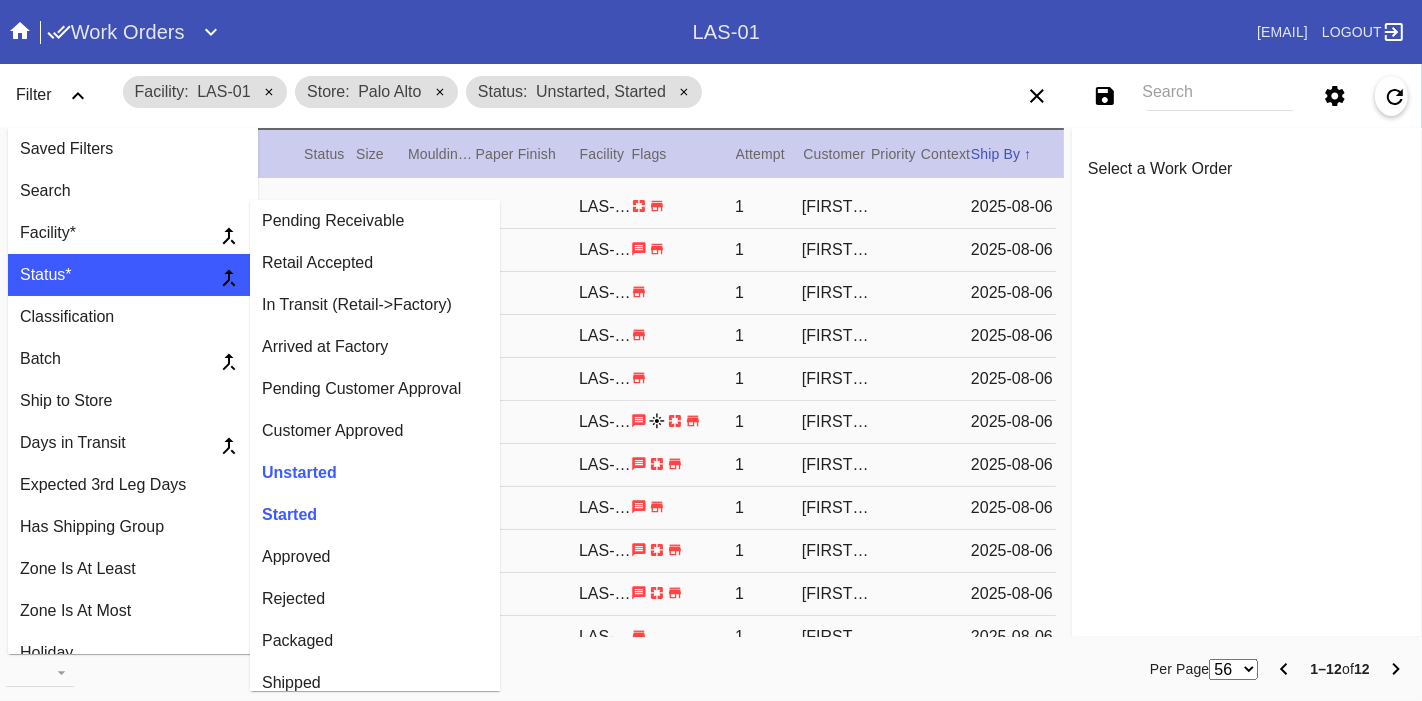 click on "Approved" at bounding box center [375, 557] 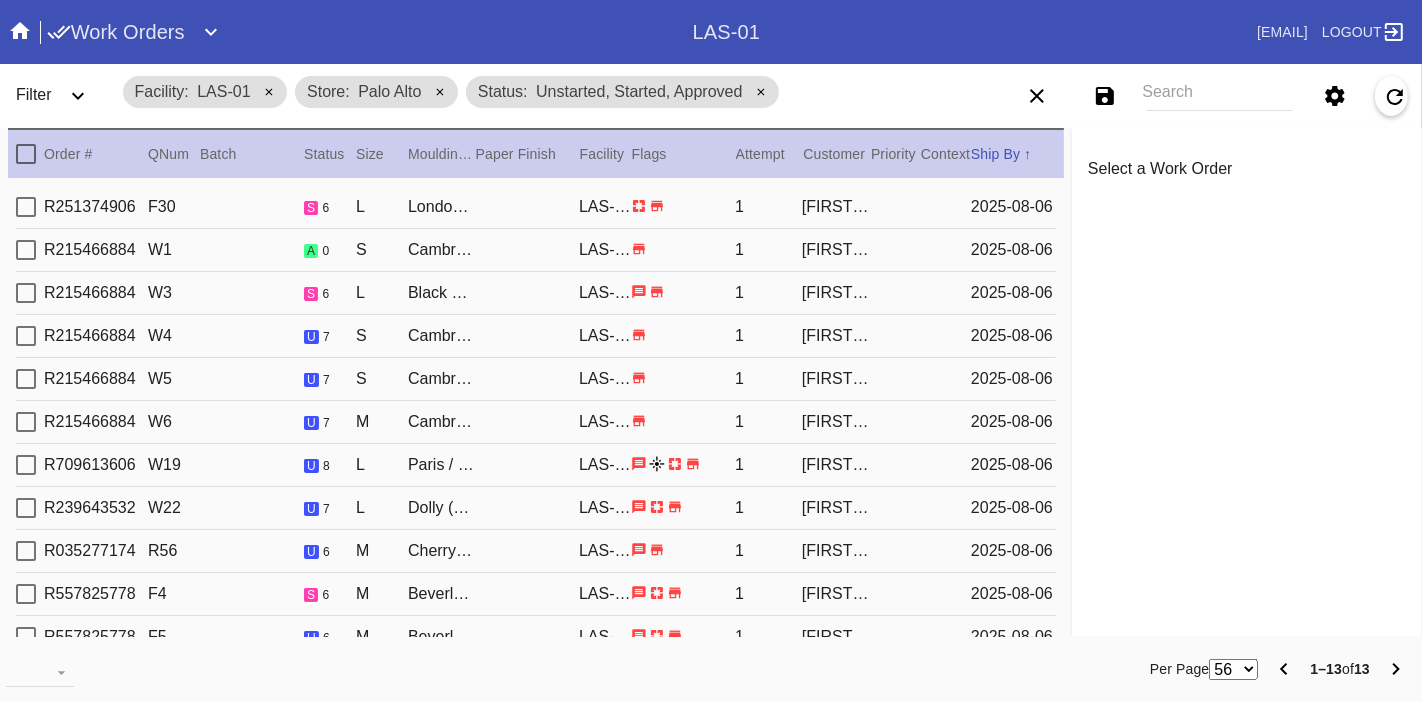 scroll, scrollTop: 112, scrollLeft: 0, axis: vertical 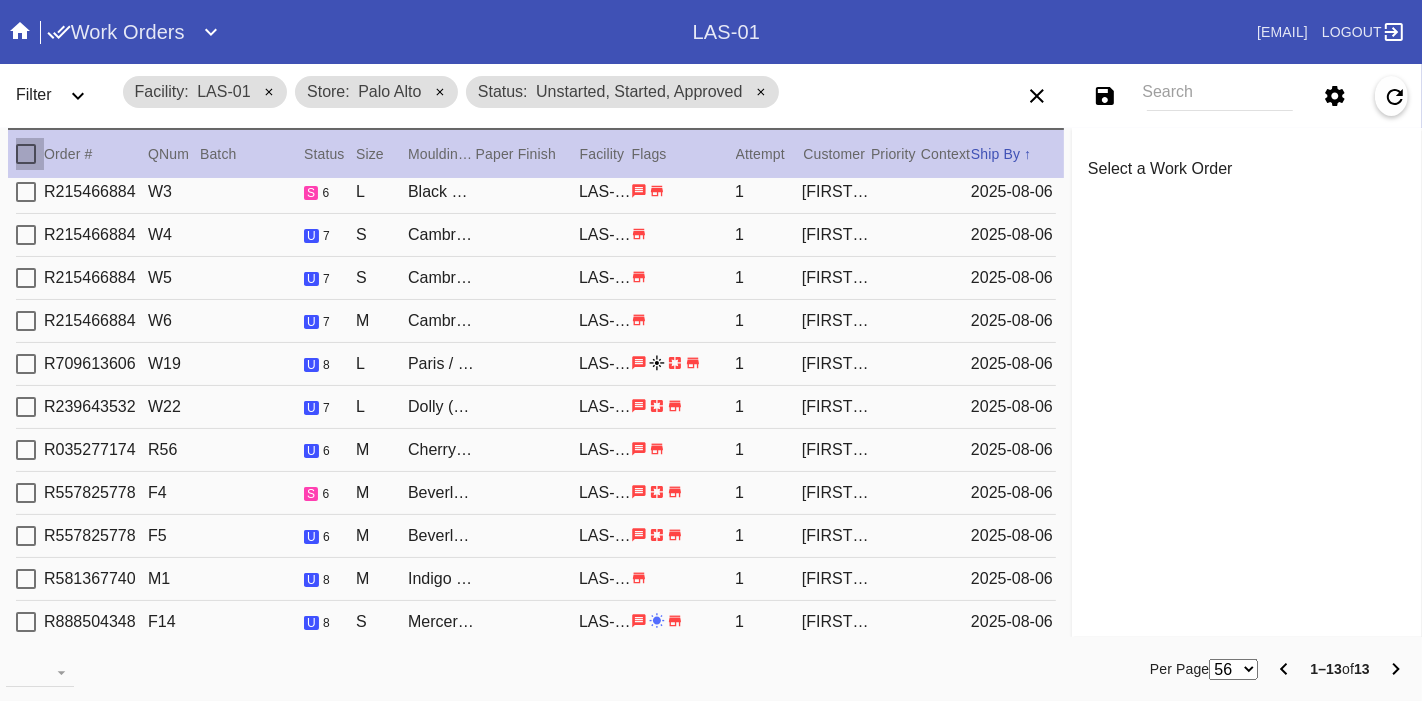 click at bounding box center [26, 154] 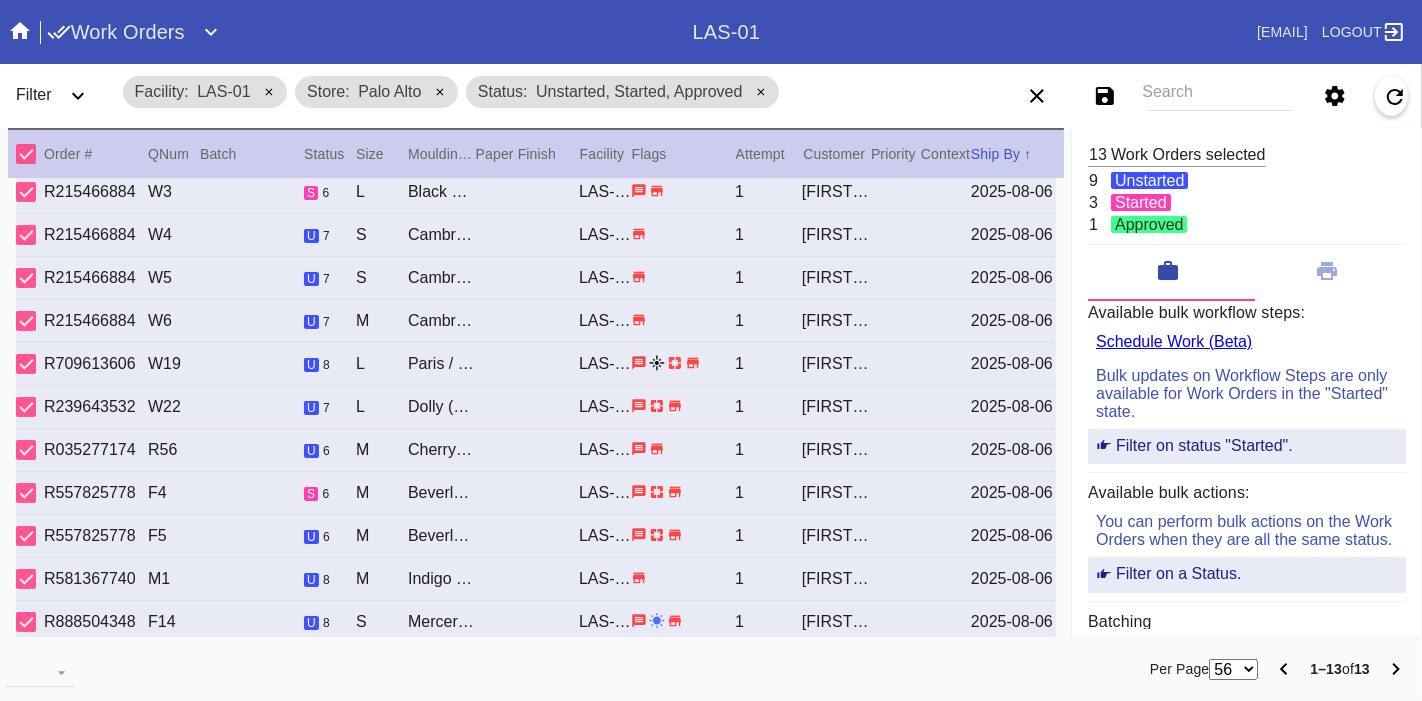 drag, startPoint x: 942, startPoint y: 76, endPoint x: 923, endPoint y: 59, distance: 25.495098 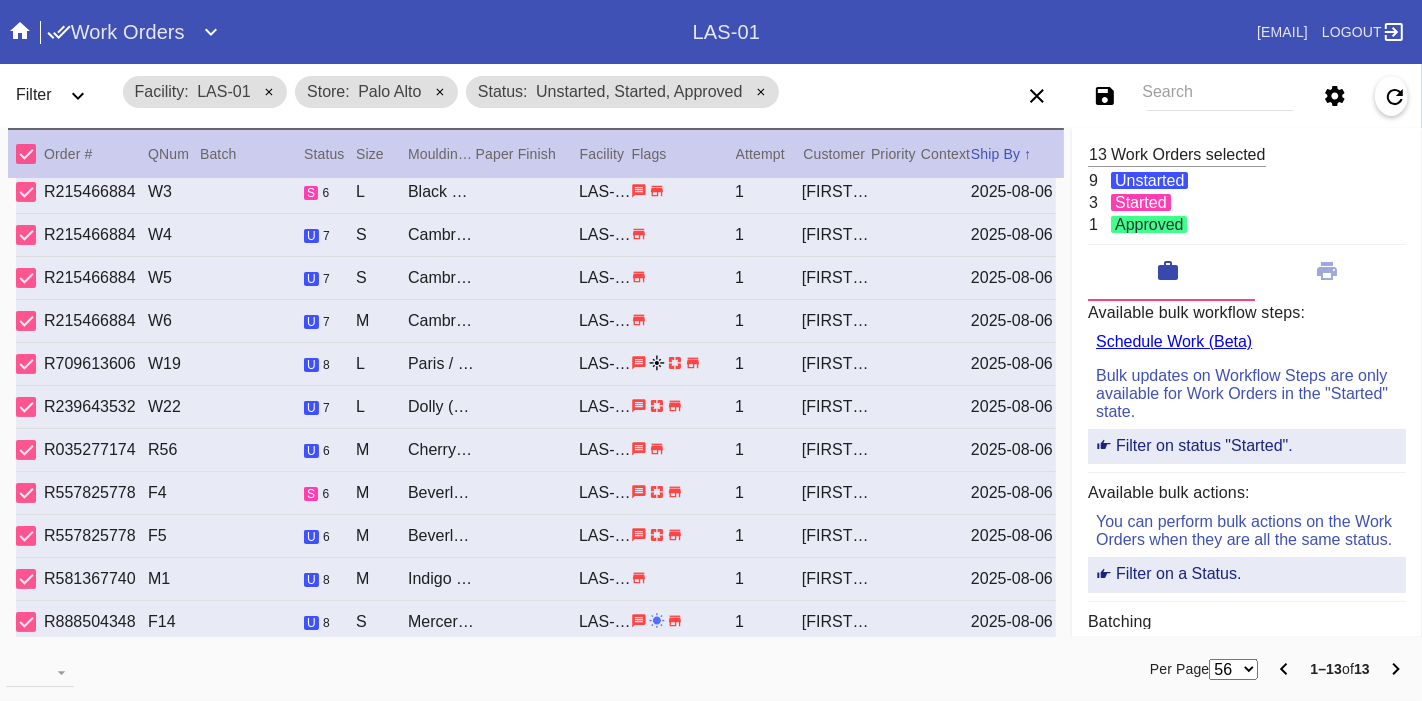 click on "Filter
Facility
[FACILITY]
Store
[CITY]
Status
Unstarted, Started, Approved" at bounding box center [497, 96] 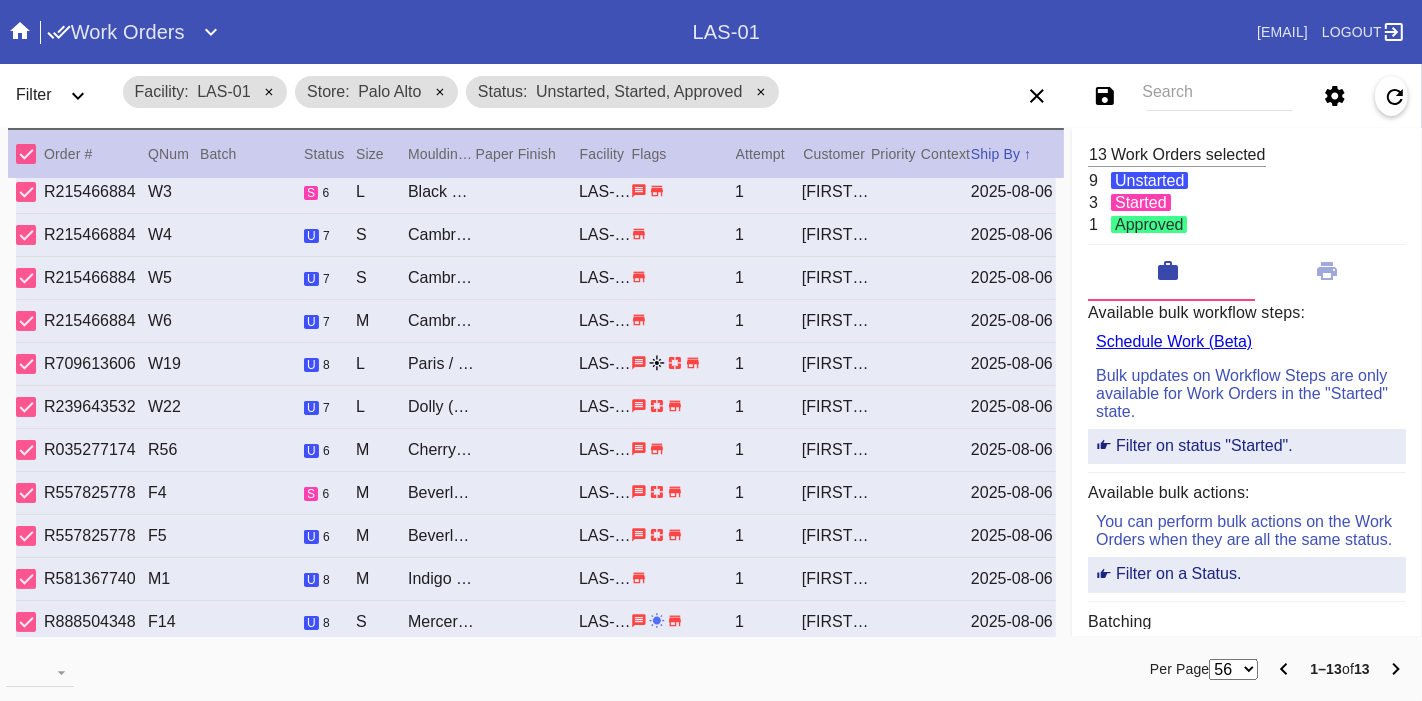 scroll, scrollTop: 0, scrollLeft: 0, axis: both 